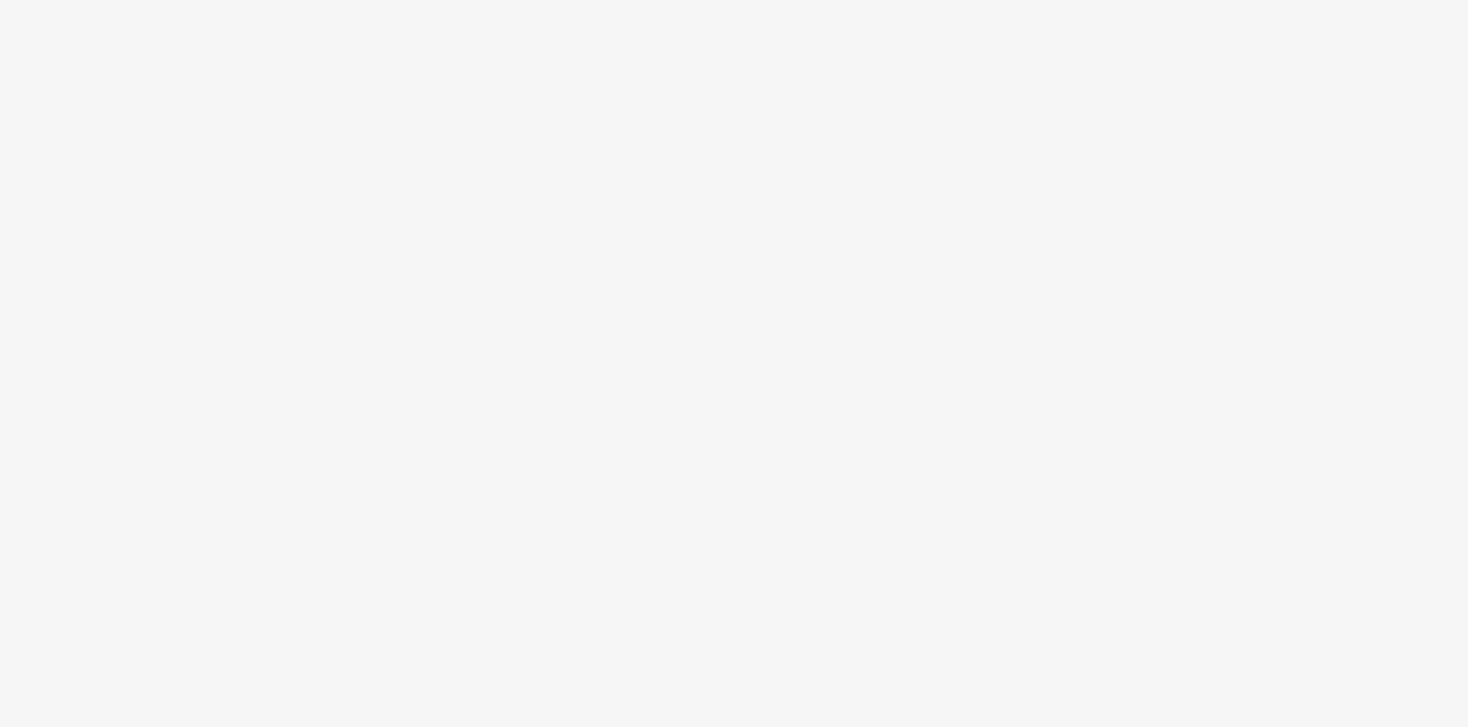 scroll, scrollTop: 0, scrollLeft: 0, axis: both 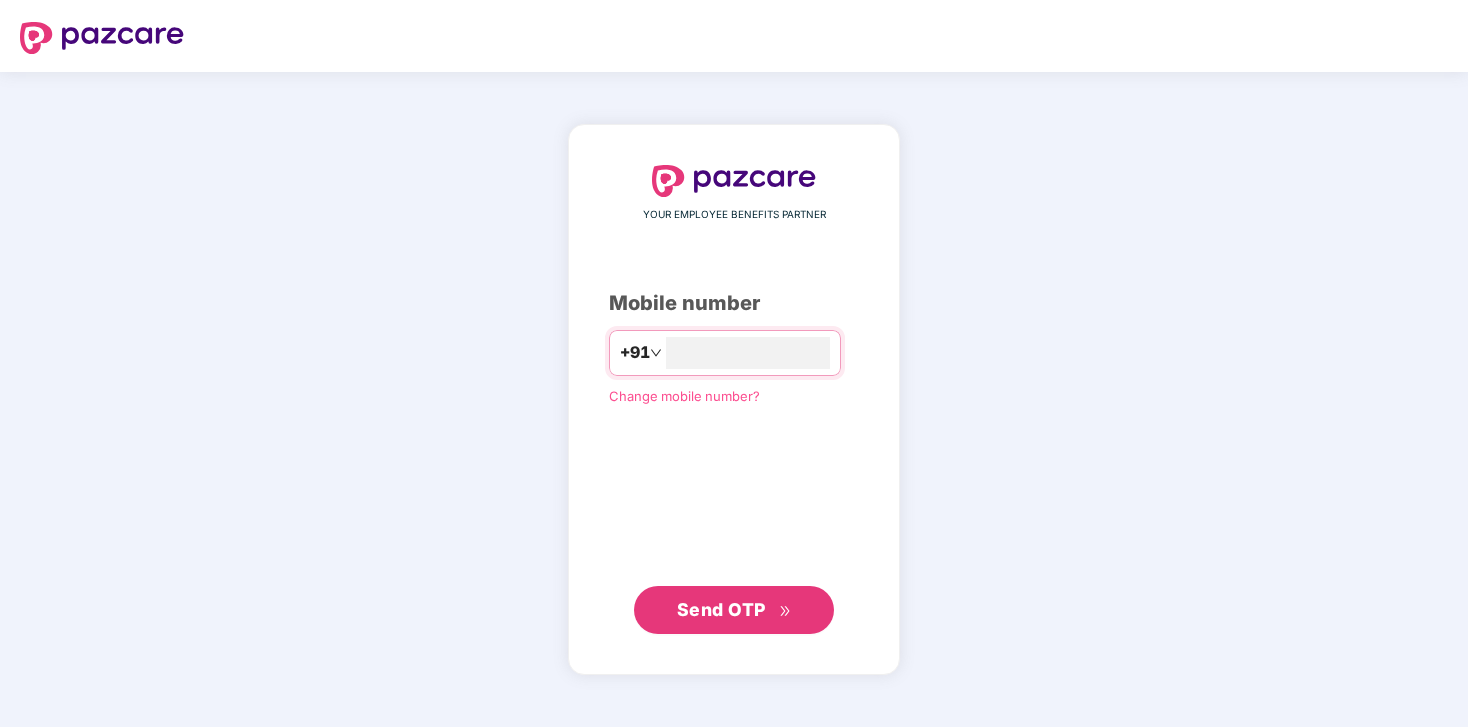 type on "**********" 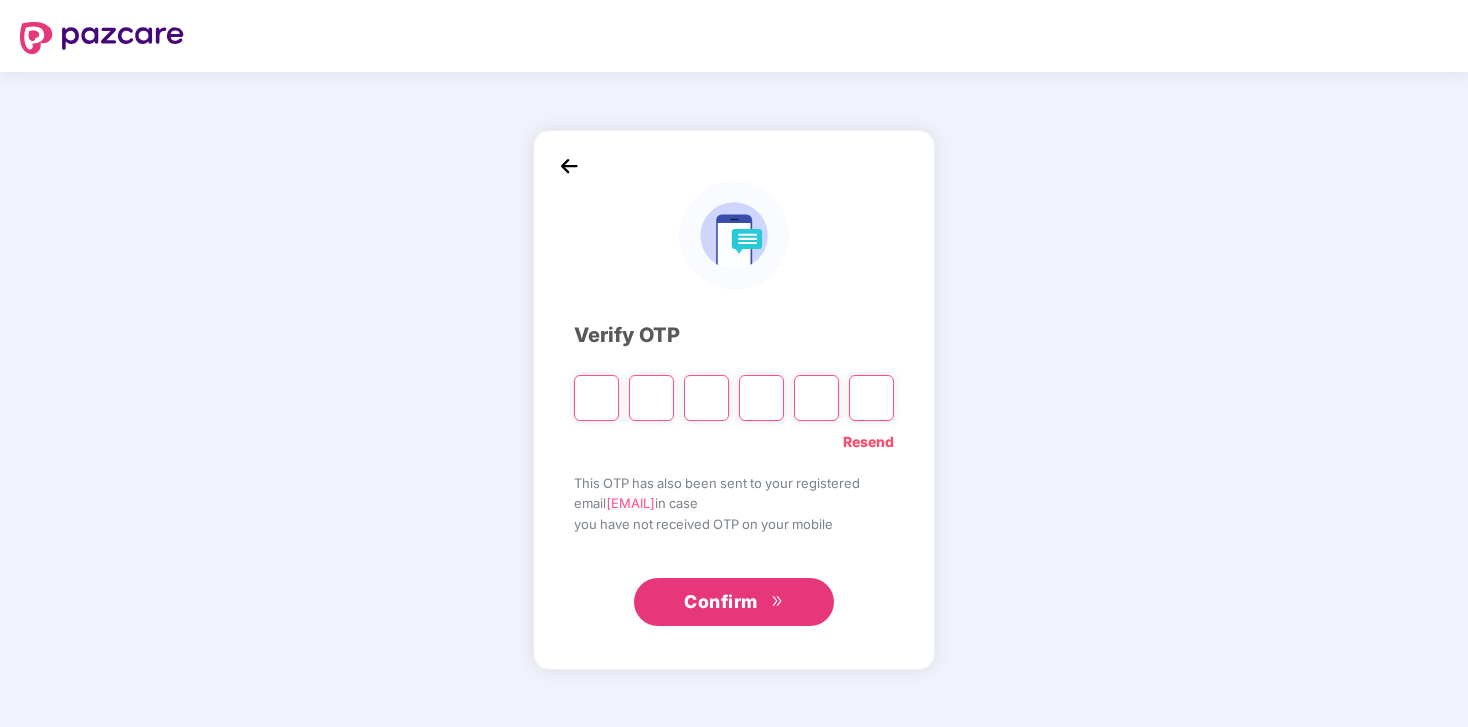 type on "*" 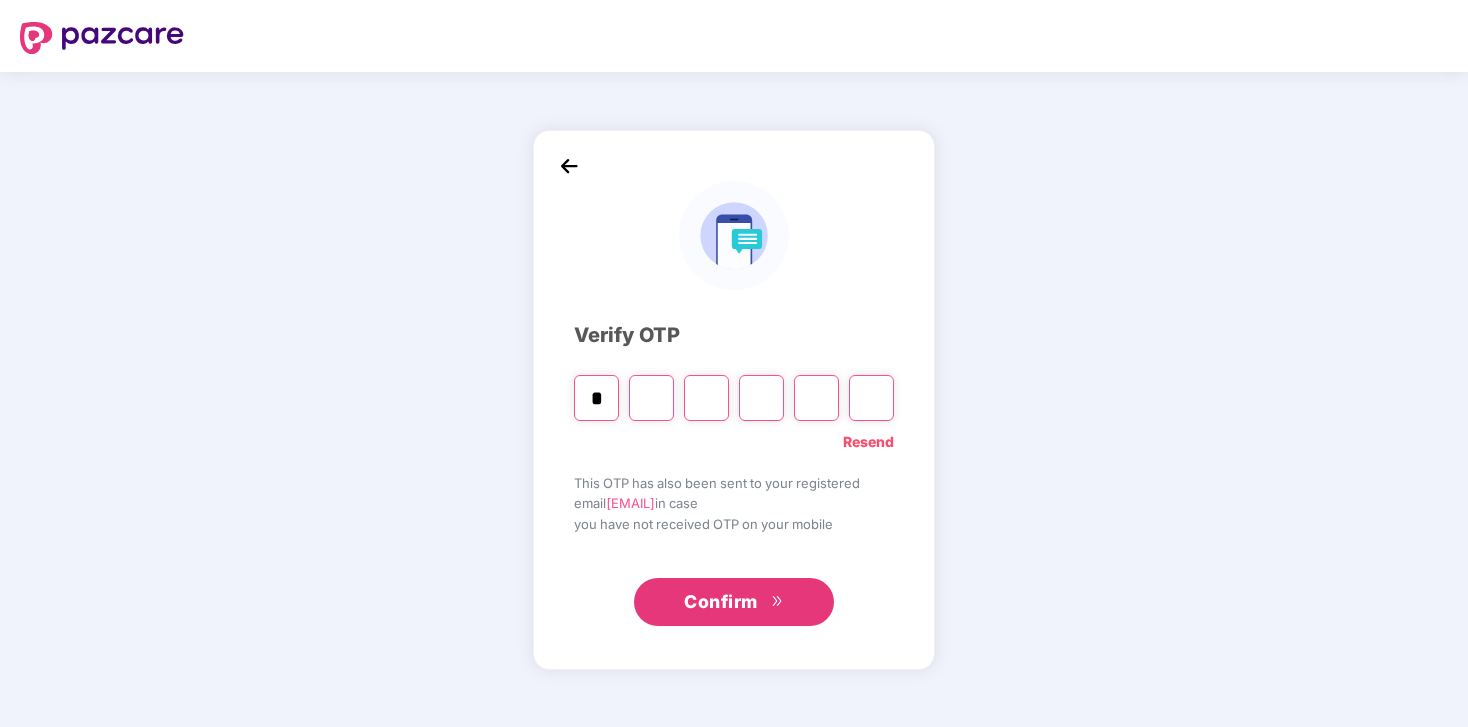 type on "*" 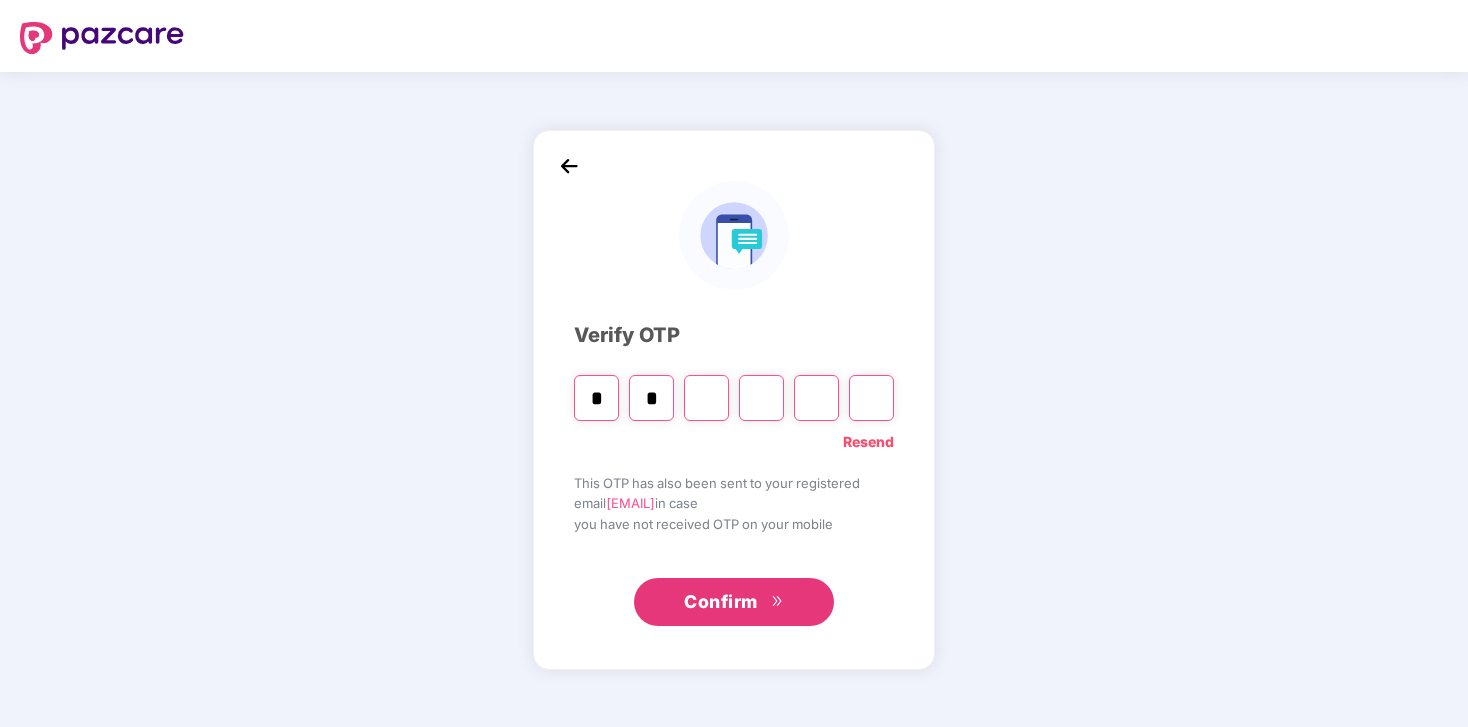 type on "*" 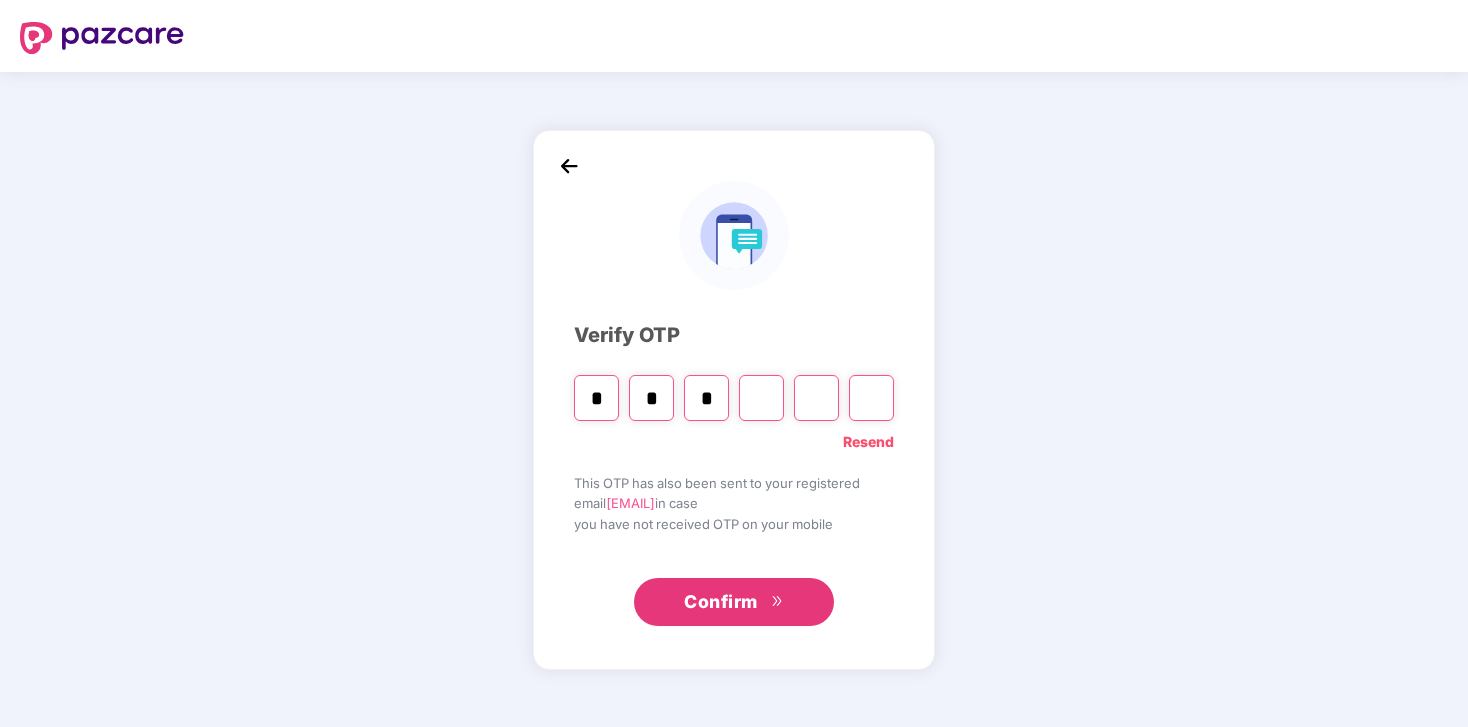 type on "*" 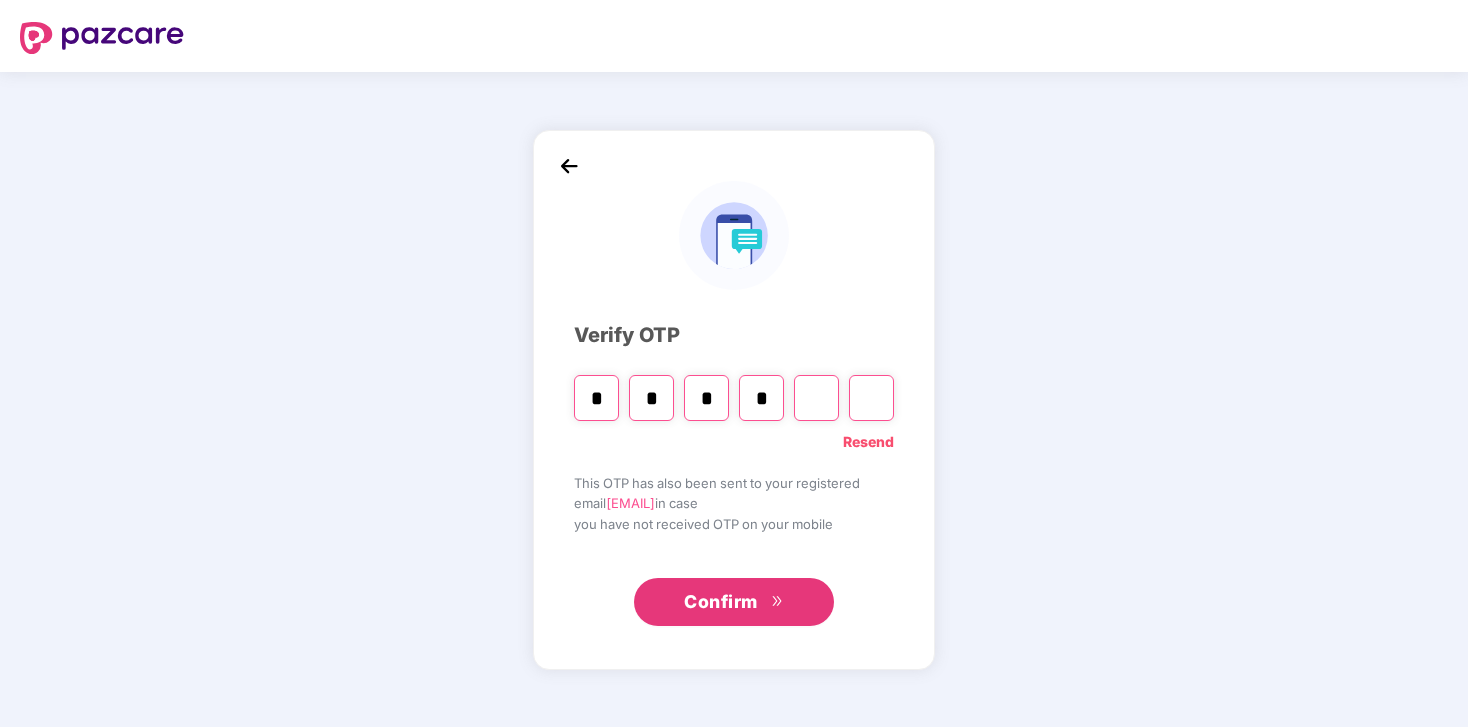 type on "*" 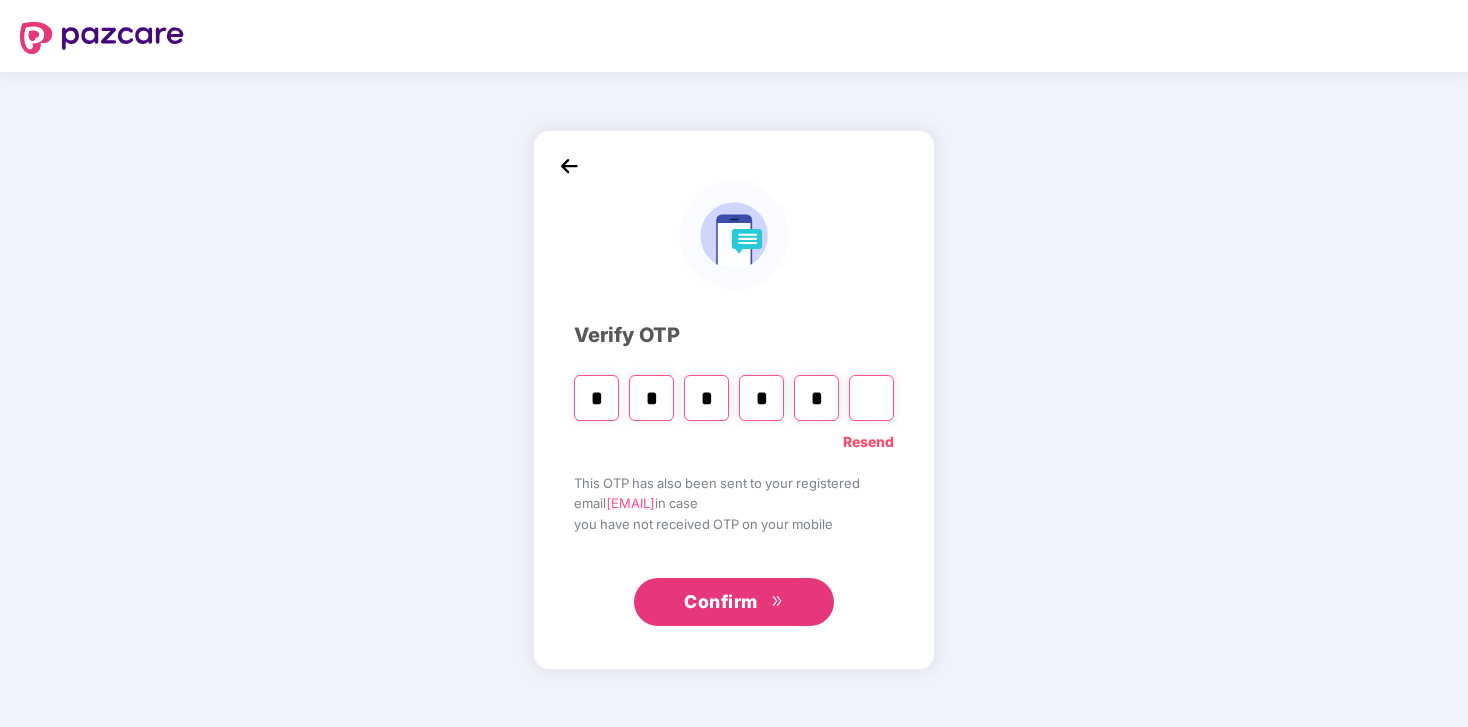 type on "*" 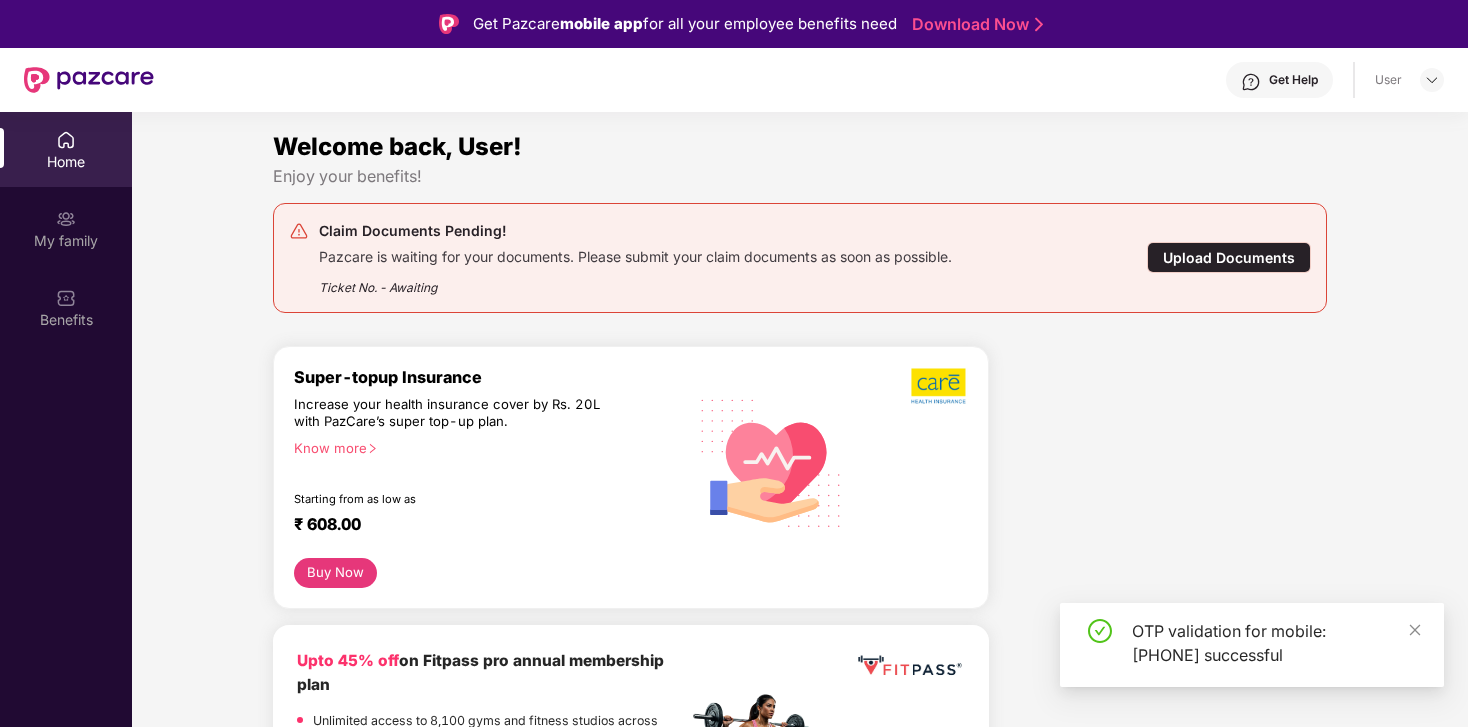 click on "Claim Documents Pending! Pazcare is waiting for your documents. Please submit your claim documents as soon as possible. Ticket No. - Awaiting" at bounding box center [715, 258] 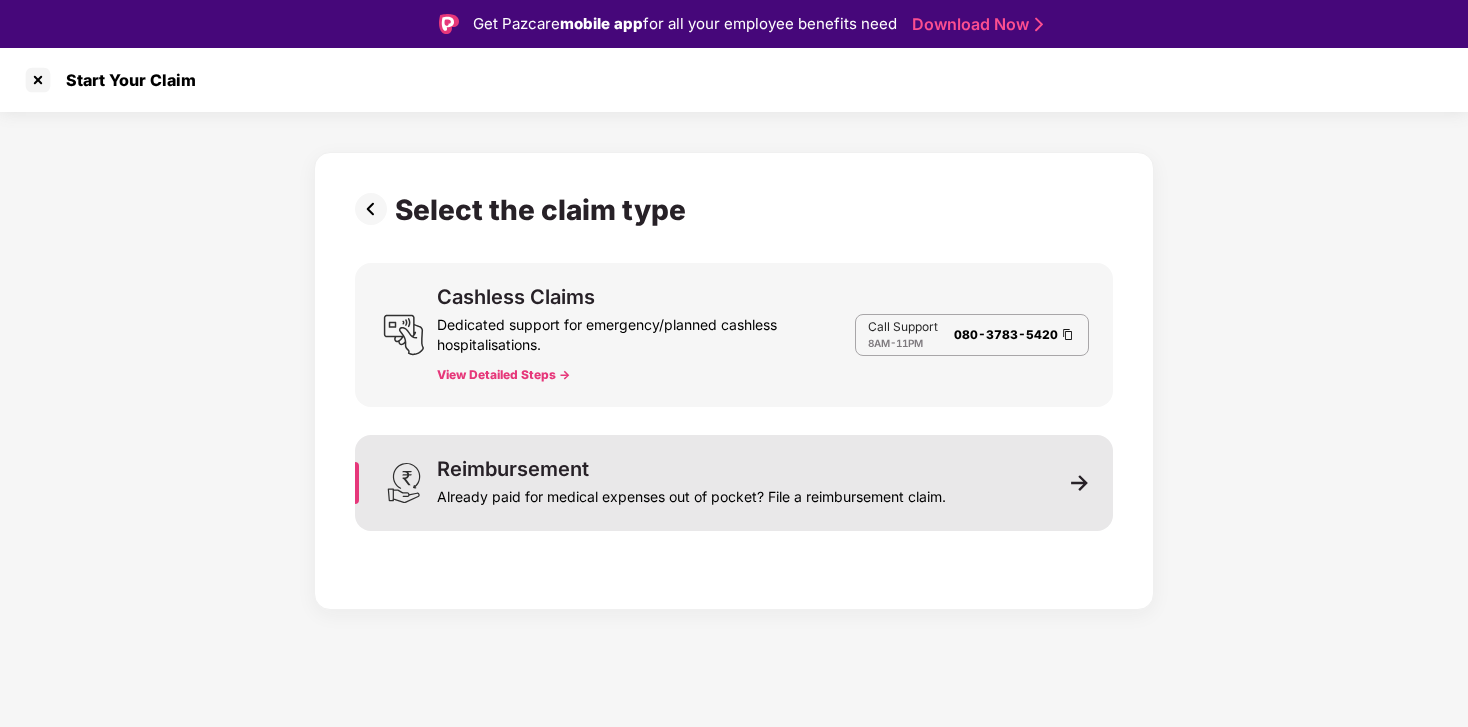 click on "Already paid for medical expenses out of pocket? File a reimbursement claim." at bounding box center [691, 493] 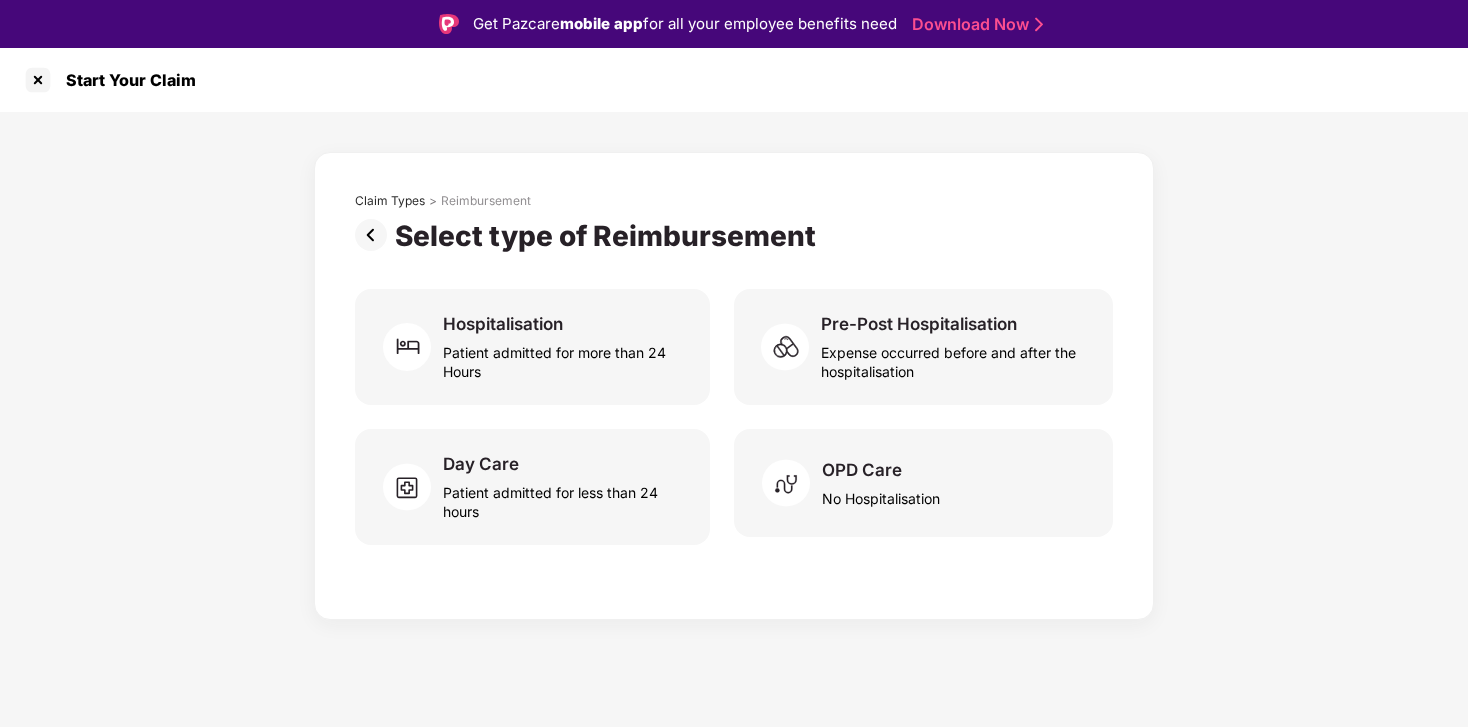 click at bounding box center [375, 235] 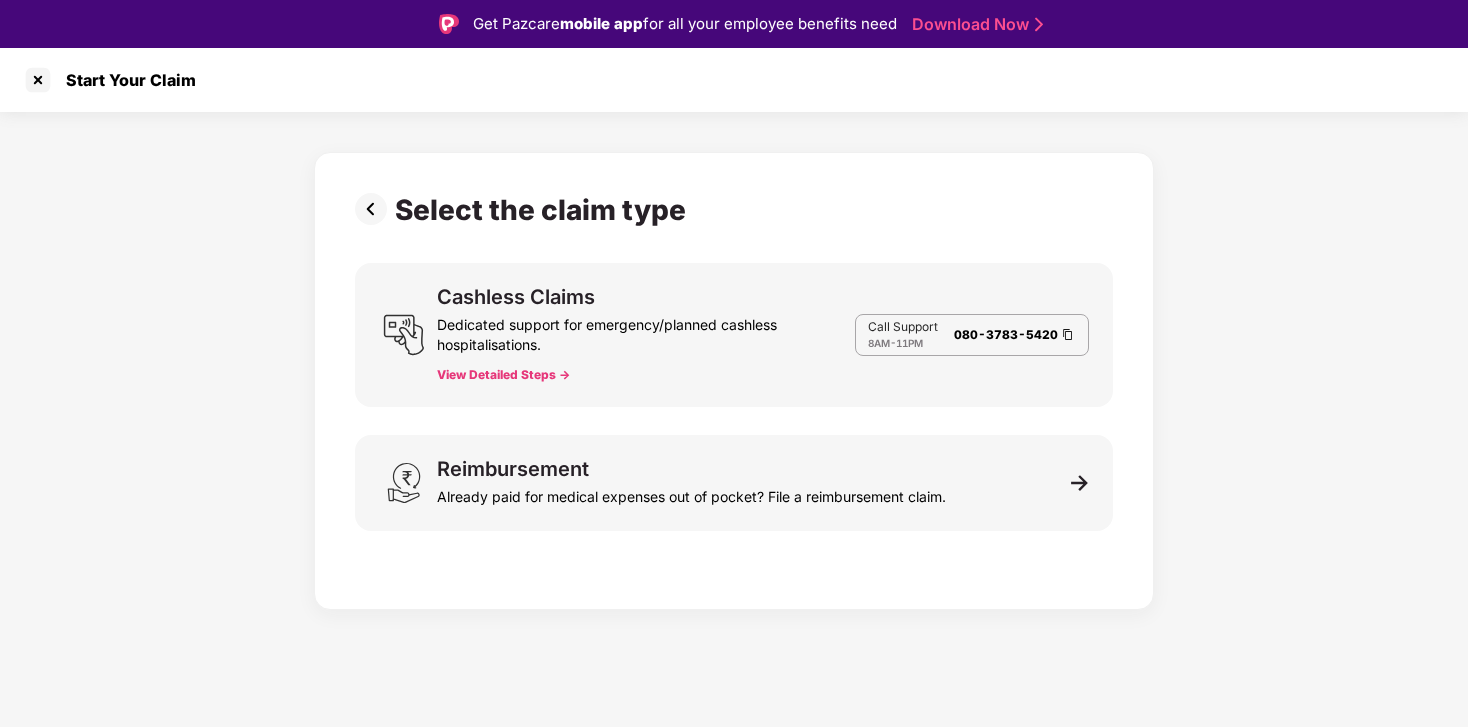 click at bounding box center (375, 209) 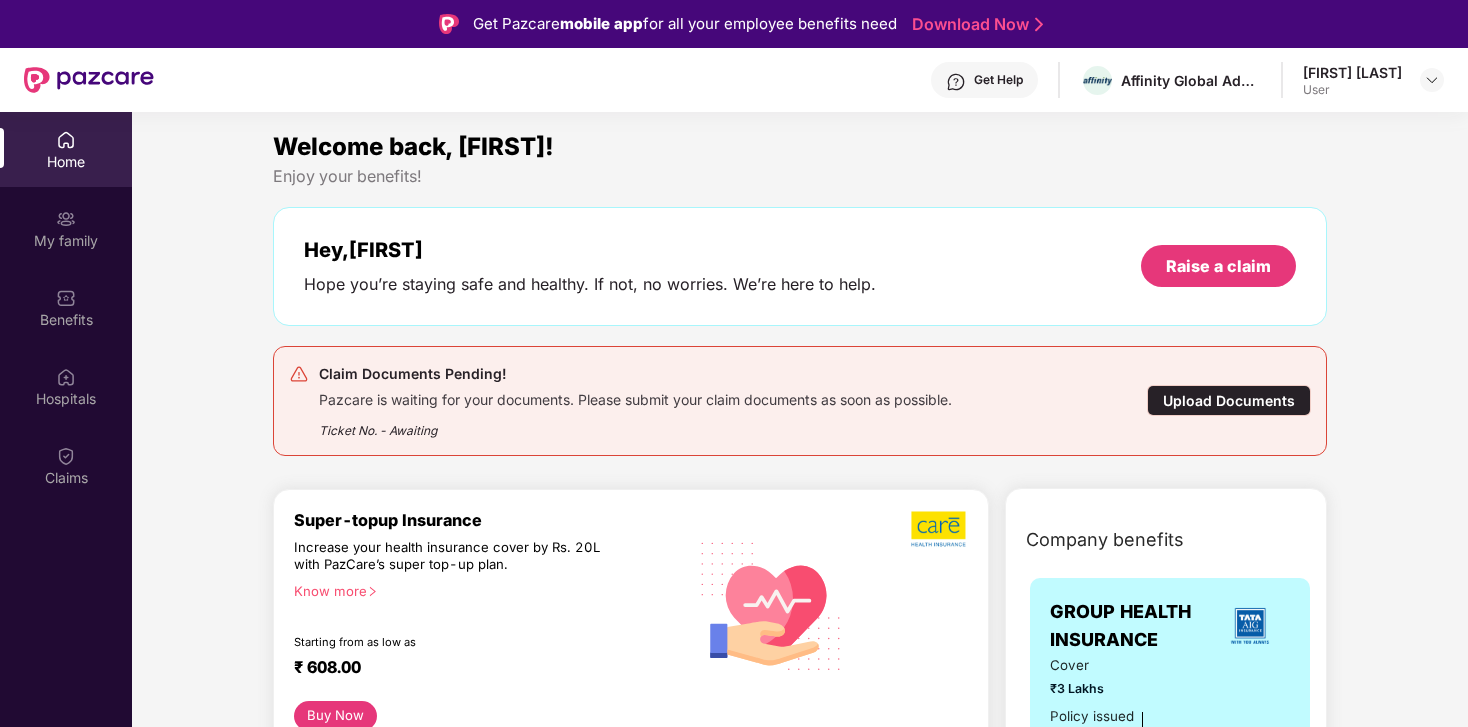 click on "Upload Documents" at bounding box center [1229, 400] 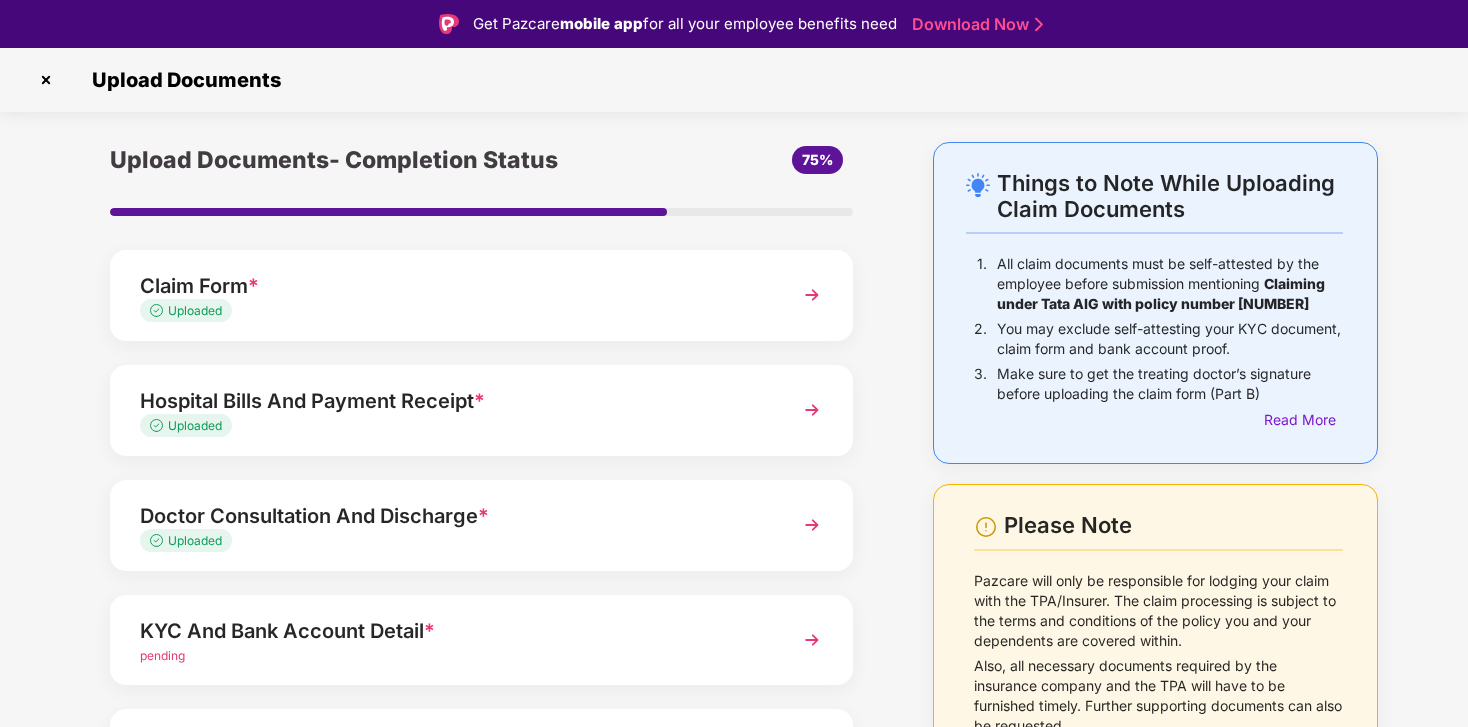 click on "Uploaded" at bounding box center [453, 311] 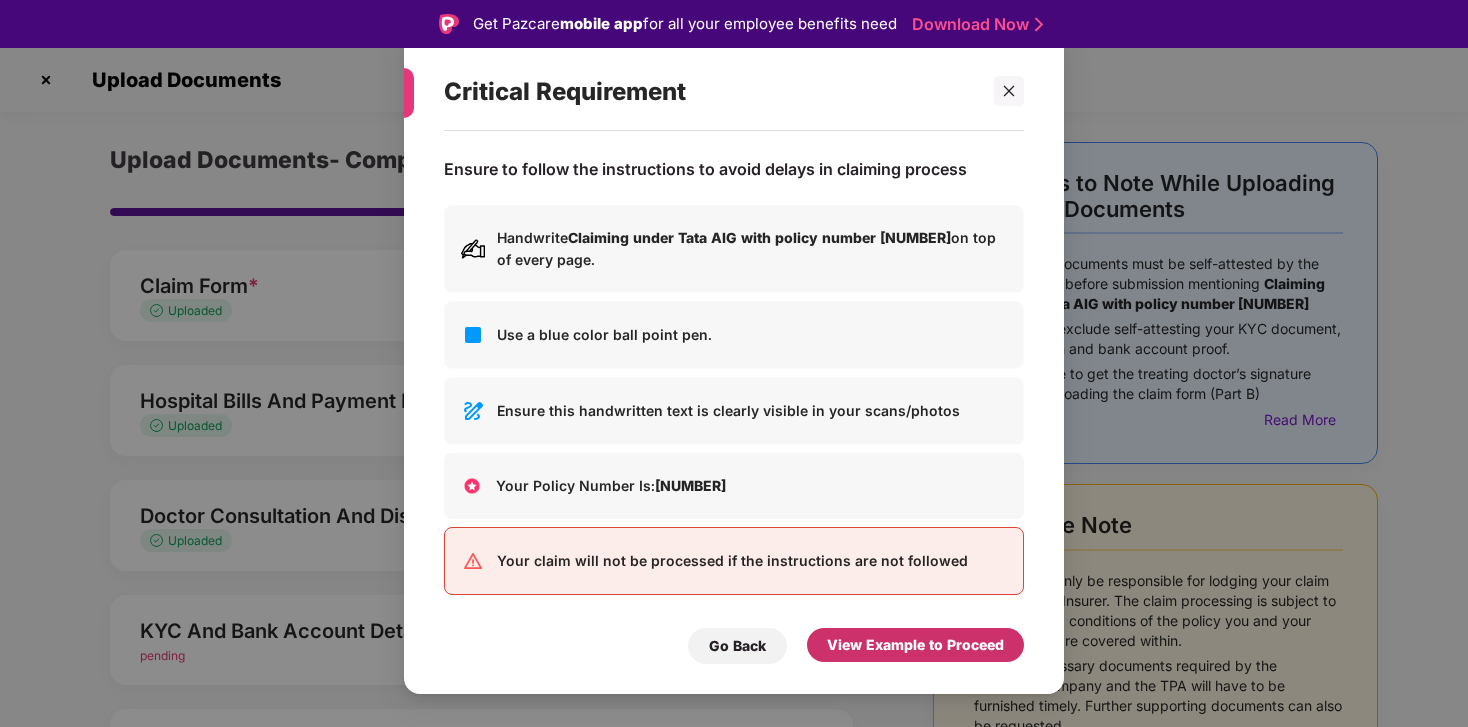 click on "View Example to Proceed" at bounding box center [915, 645] 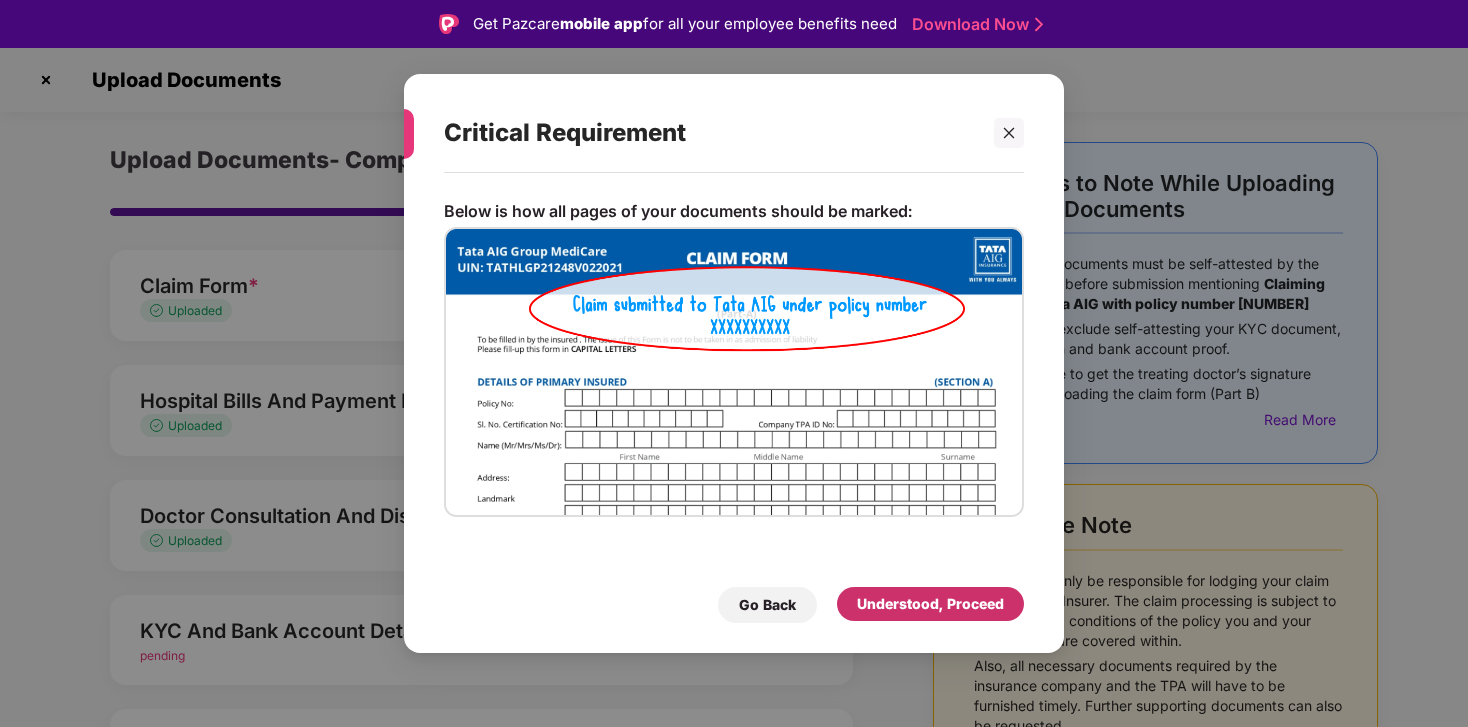 click on "Understood, Proceed" at bounding box center (930, 604) 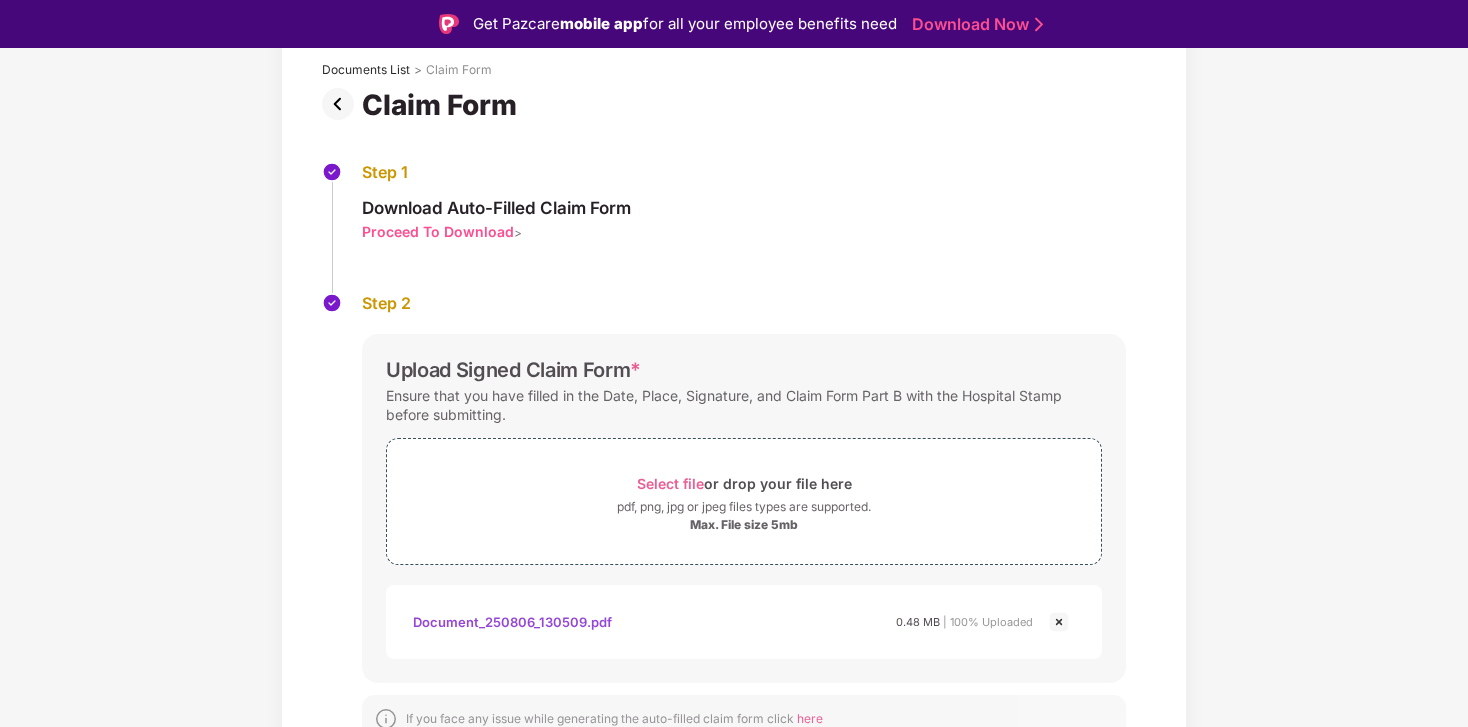 scroll, scrollTop: 140, scrollLeft: 0, axis: vertical 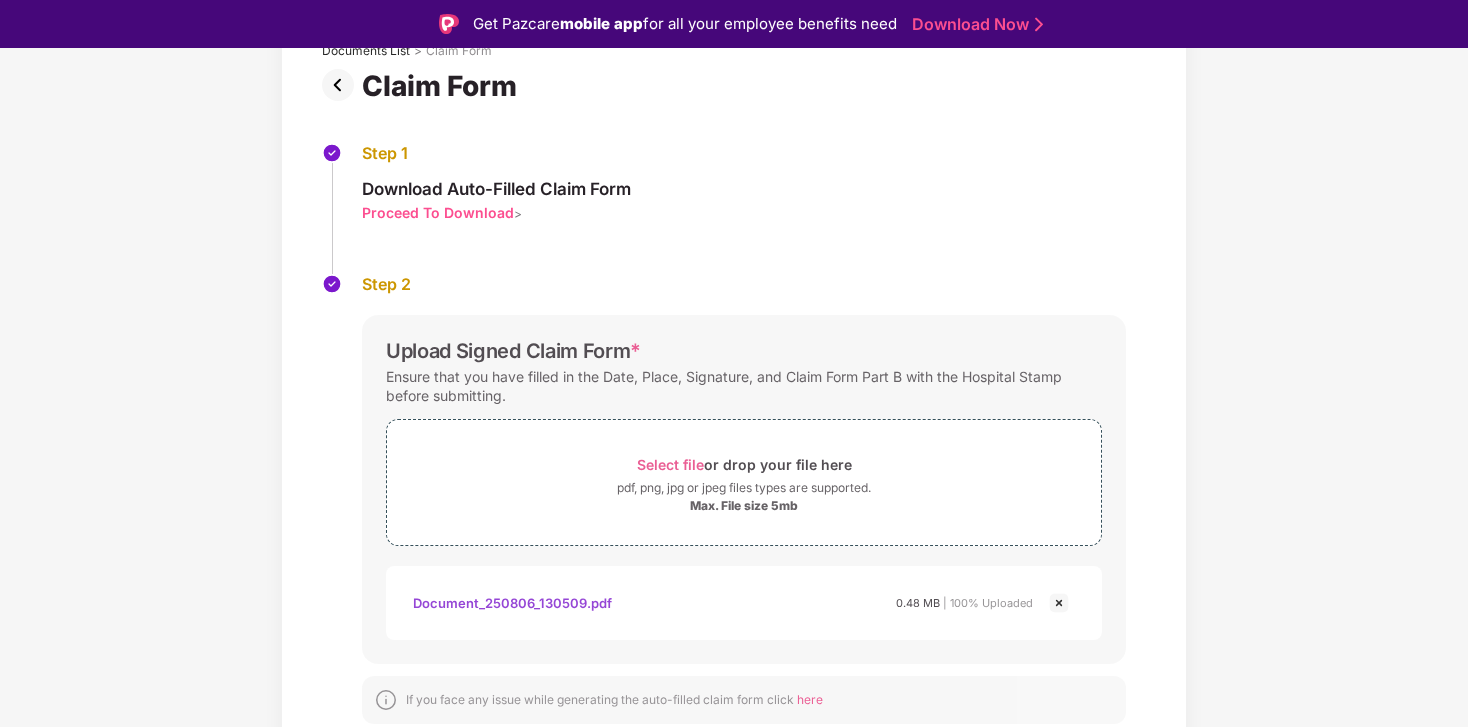 click at bounding box center (1059, 603) 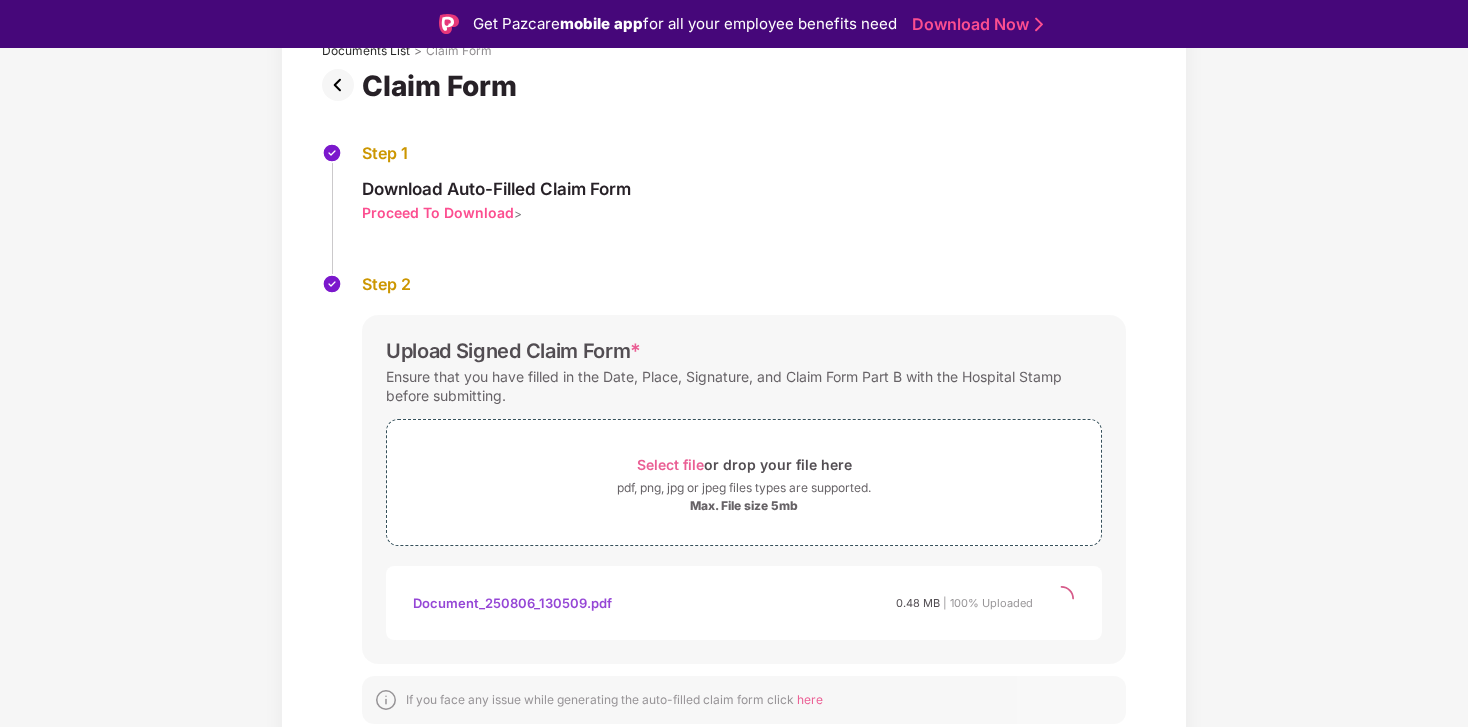 scroll, scrollTop: 46, scrollLeft: 0, axis: vertical 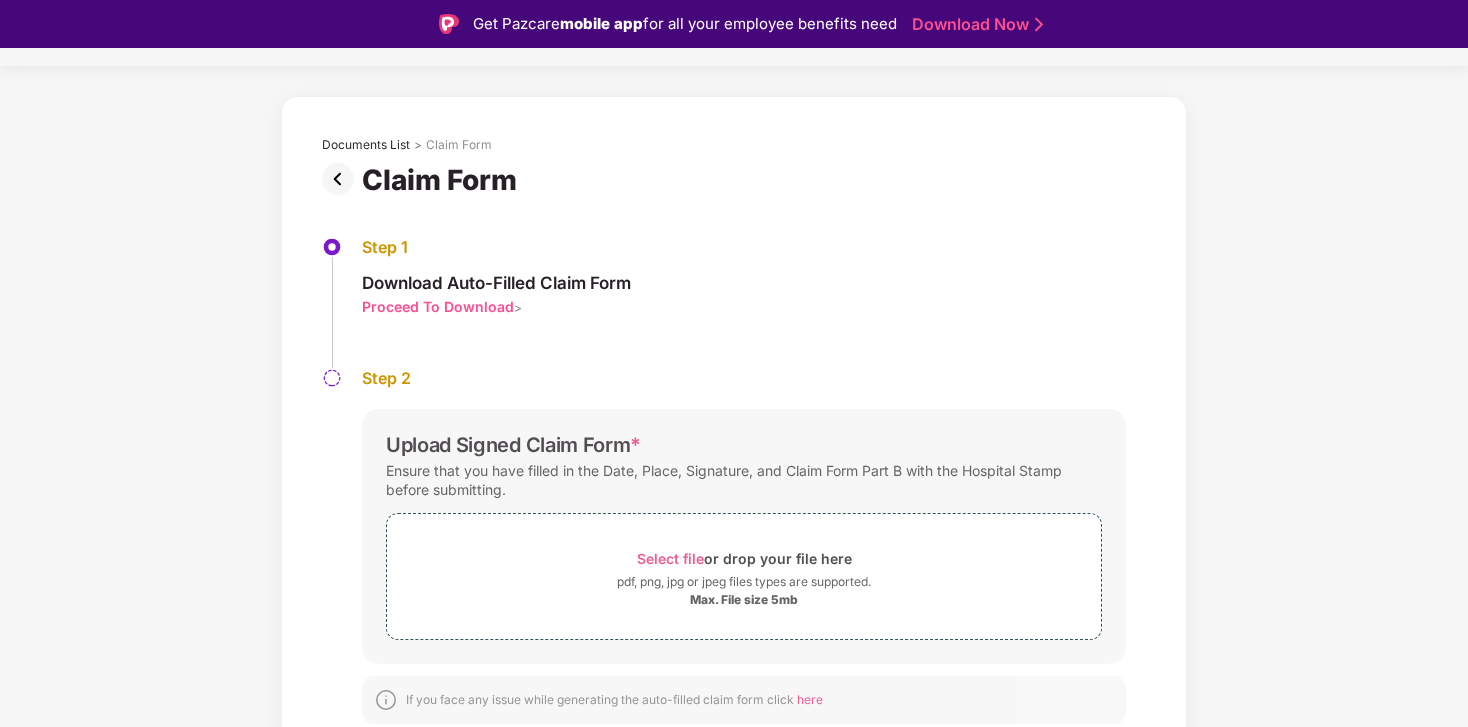 click on "Proceed To Download" at bounding box center [438, 306] 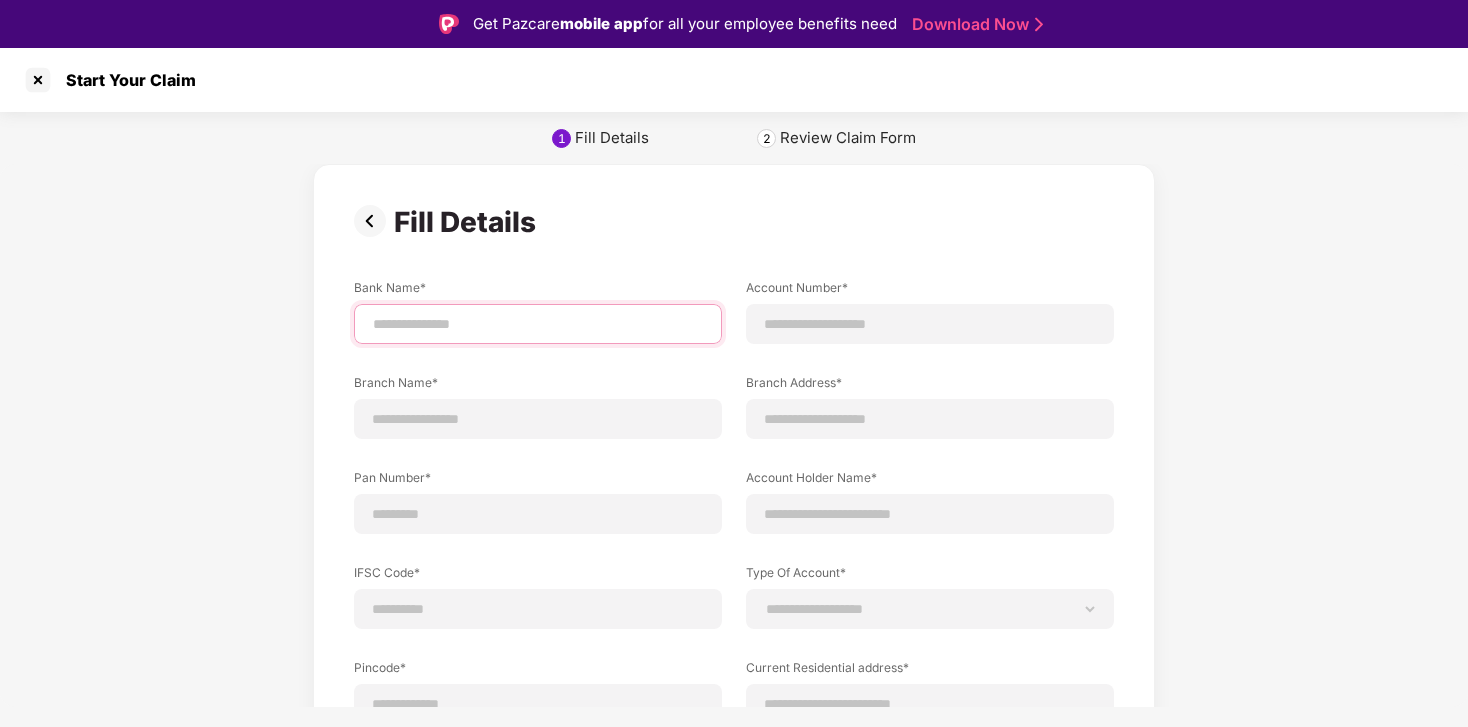 click at bounding box center (538, 324) 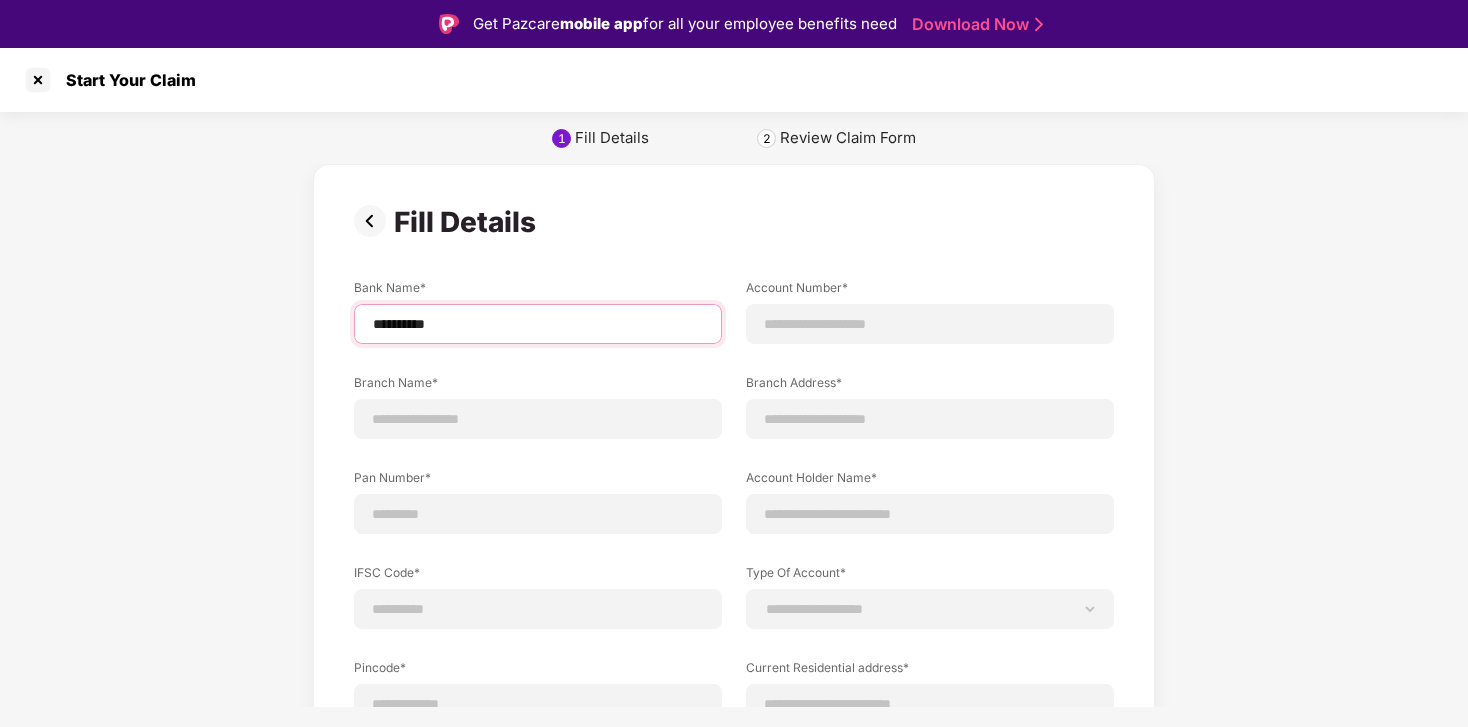 type on "**********" 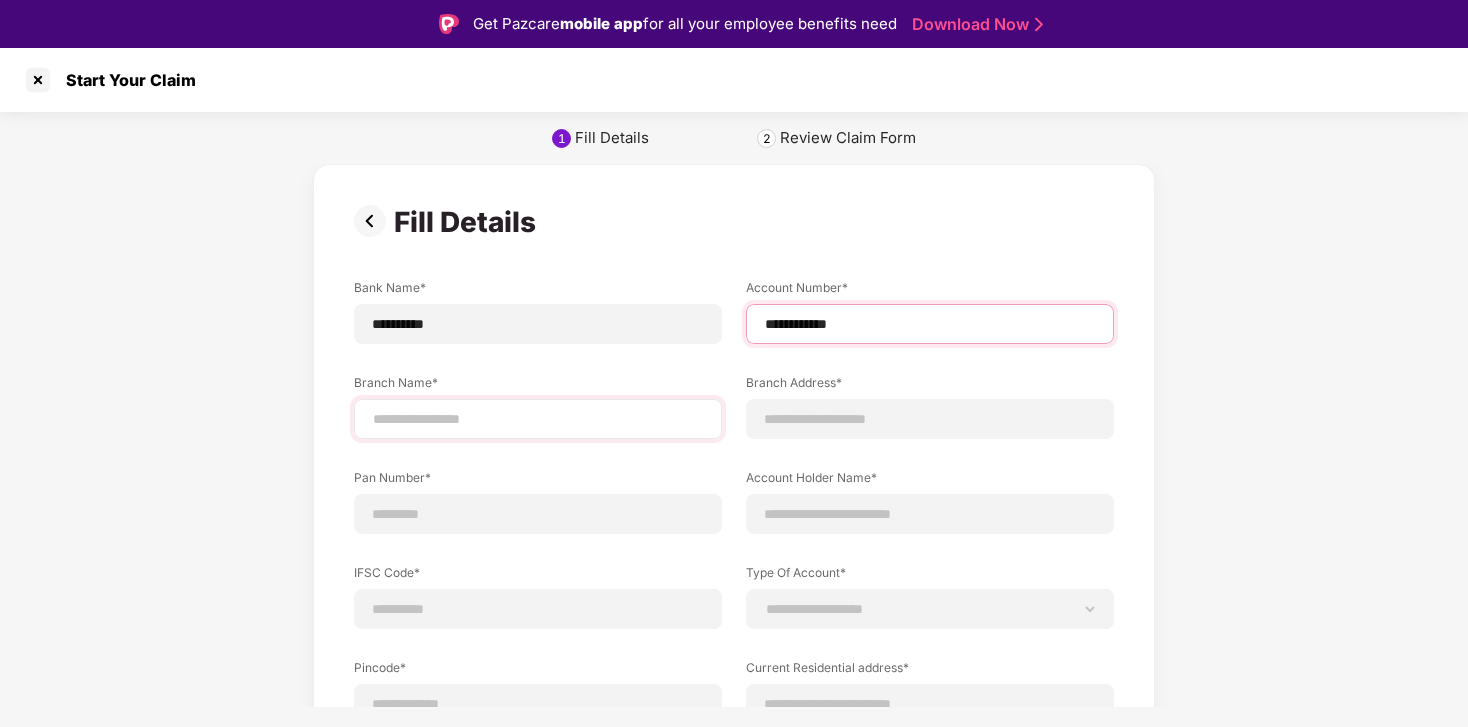 type on "**********" 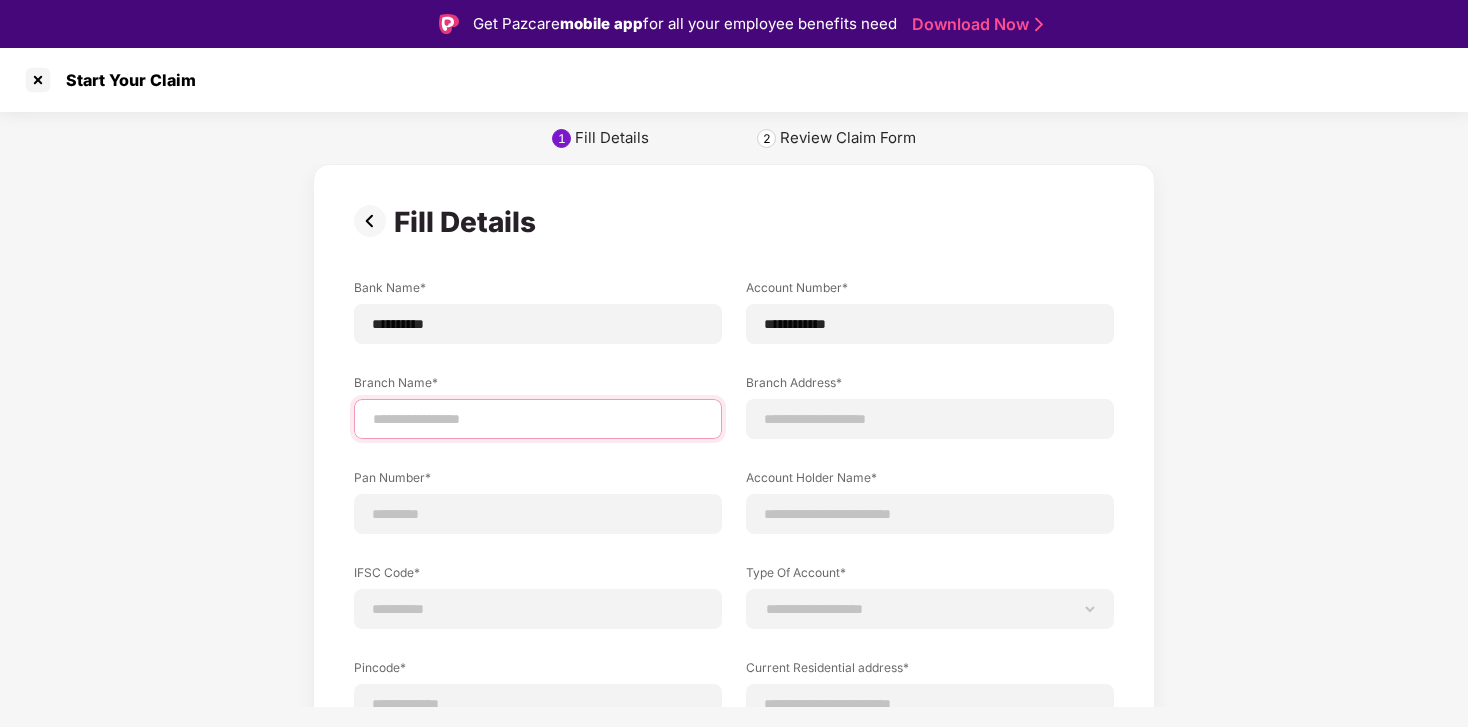 click at bounding box center [538, 419] 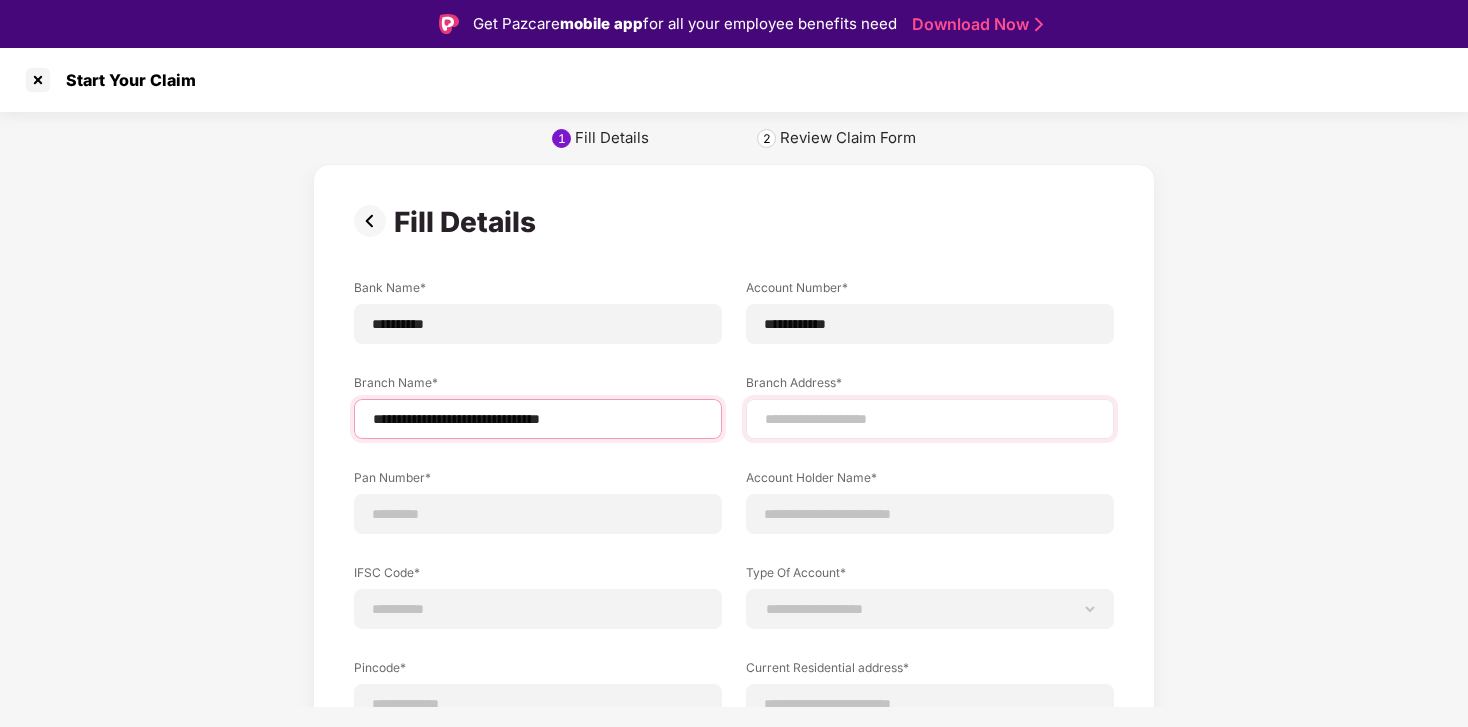 type on "**********" 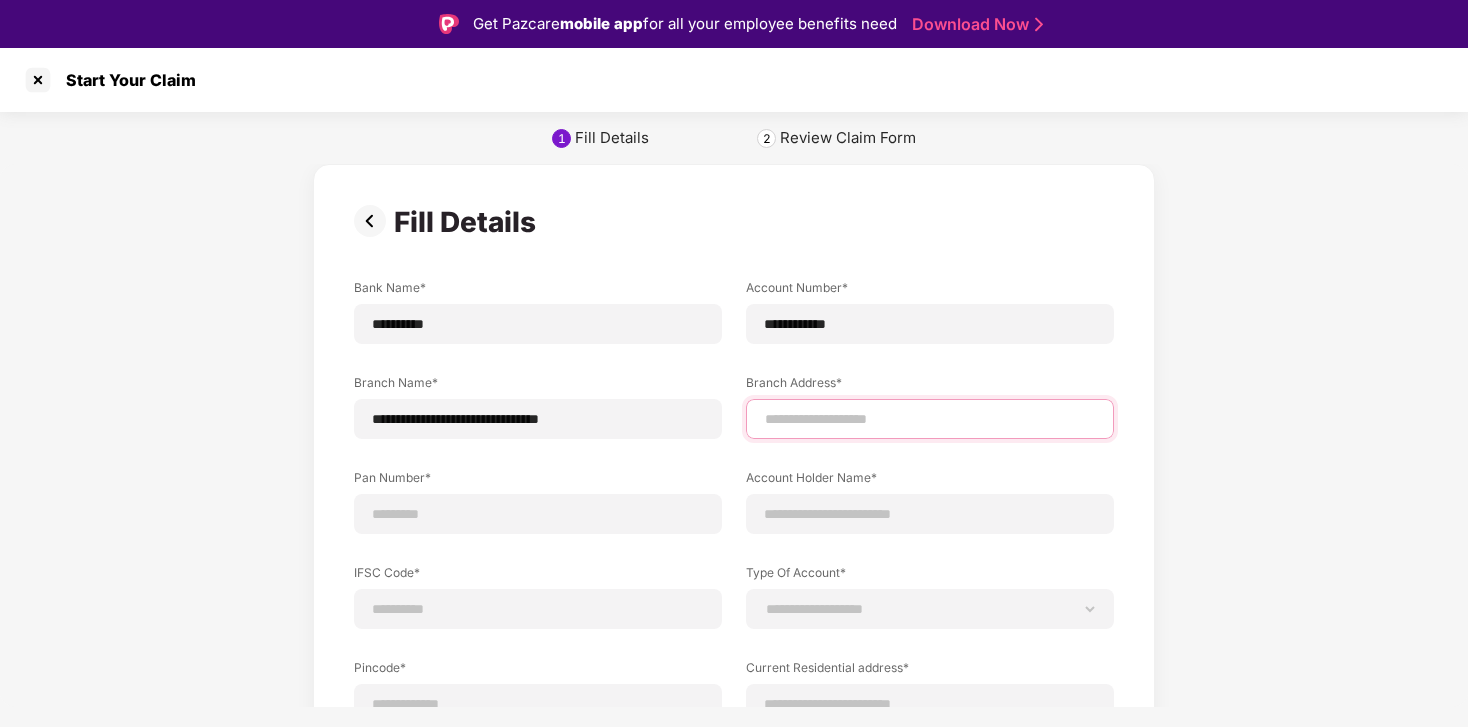 click at bounding box center (930, 419) 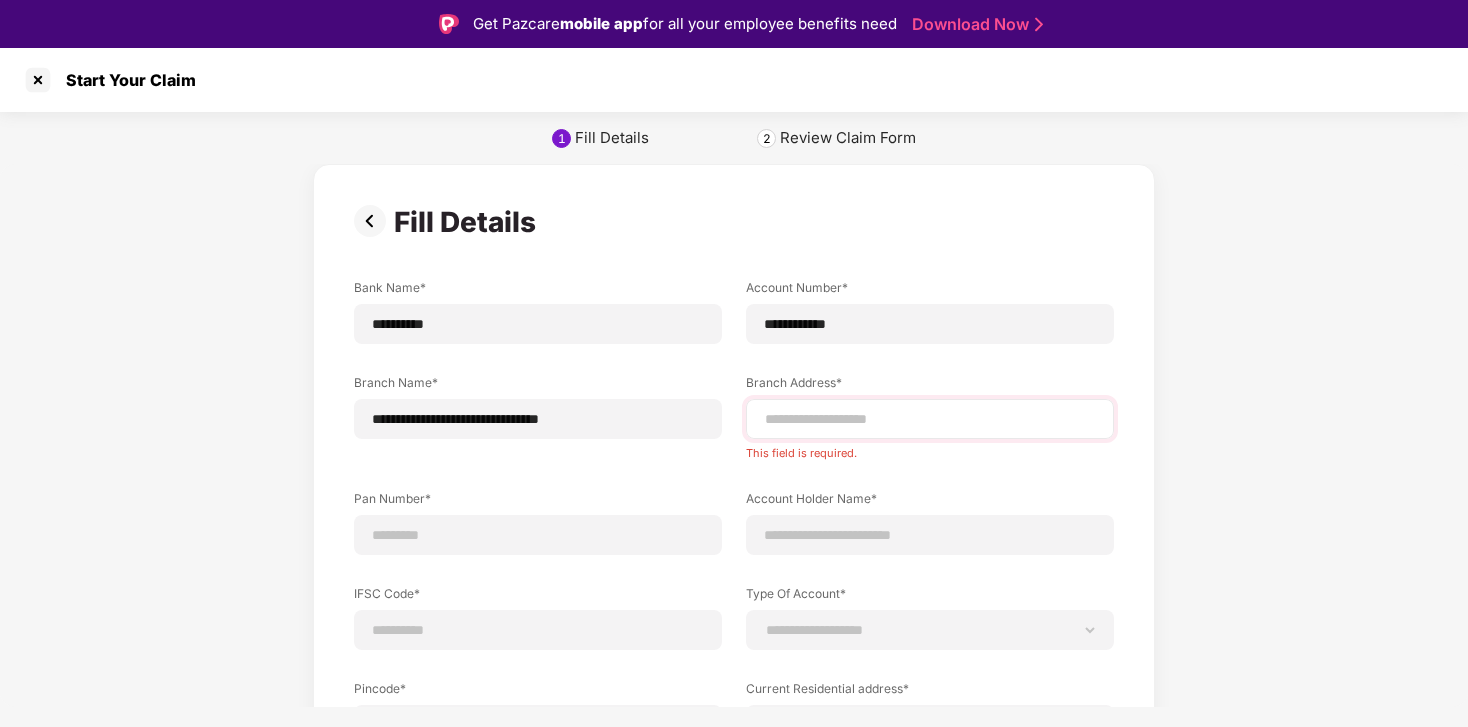 click at bounding box center (930, 419) 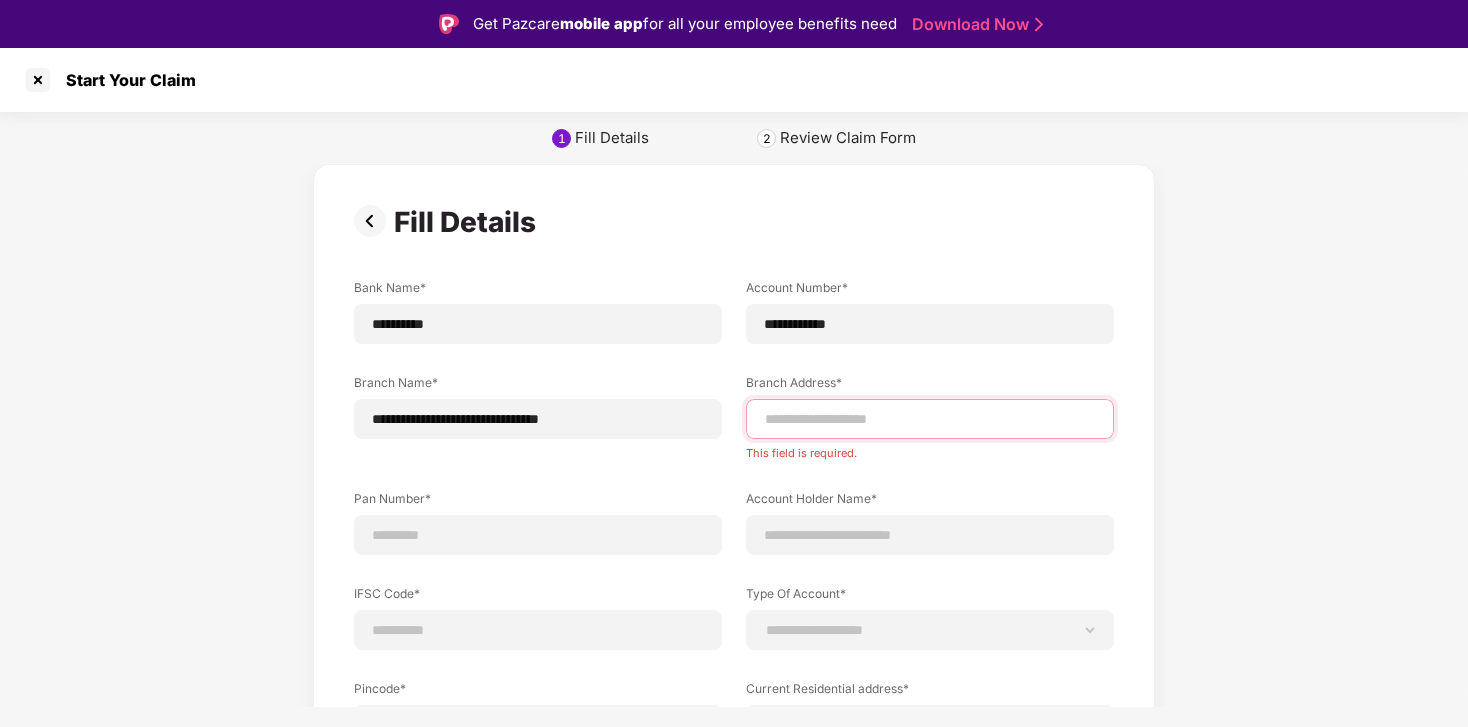 click at bounding box center (930, 419) 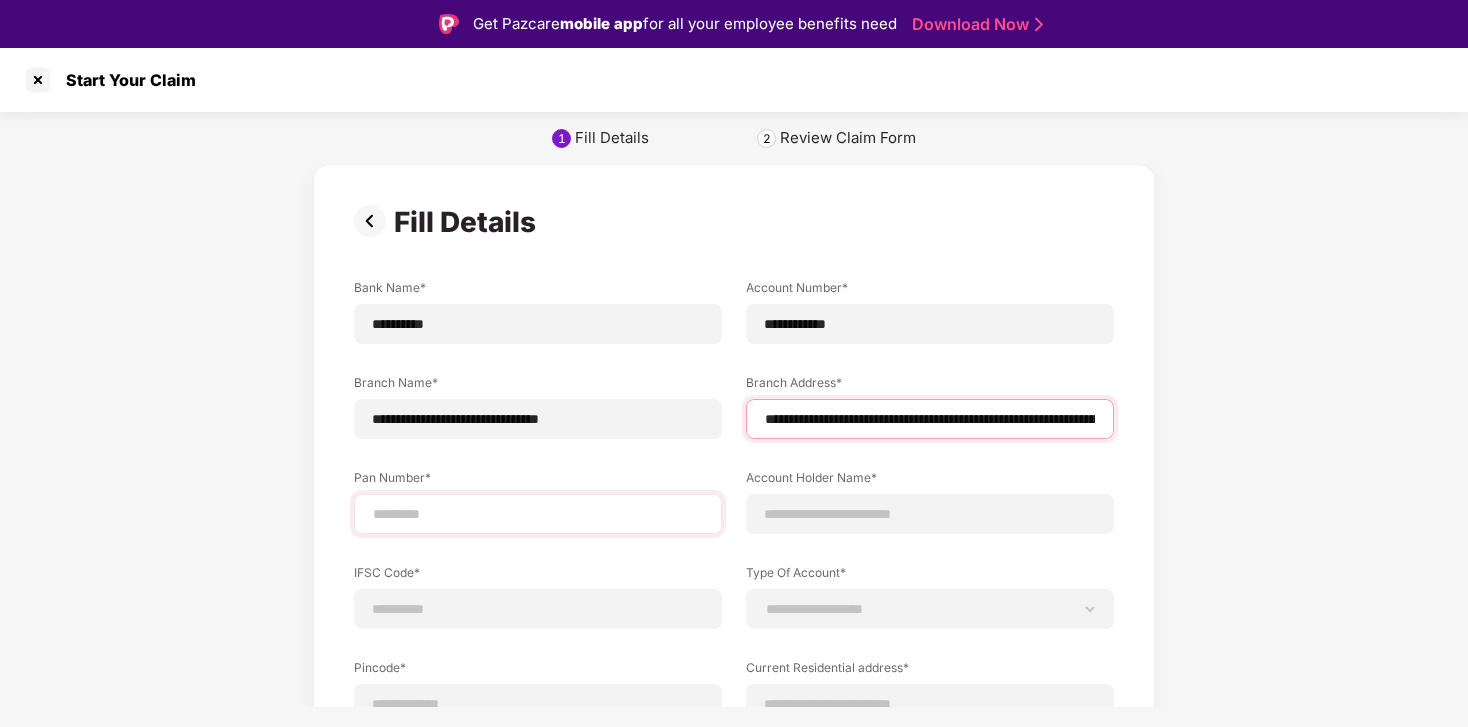 type on "**********" 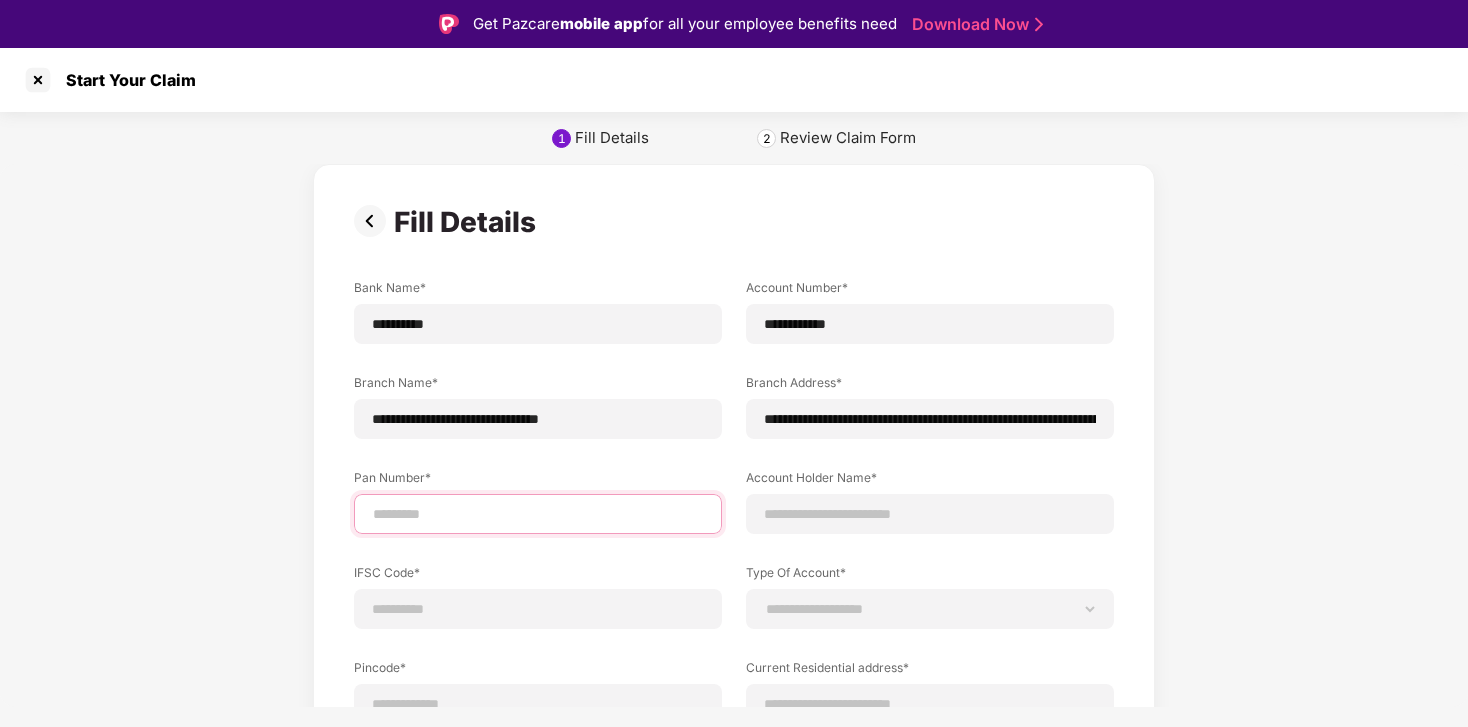 click at bounding box center [538, 514] 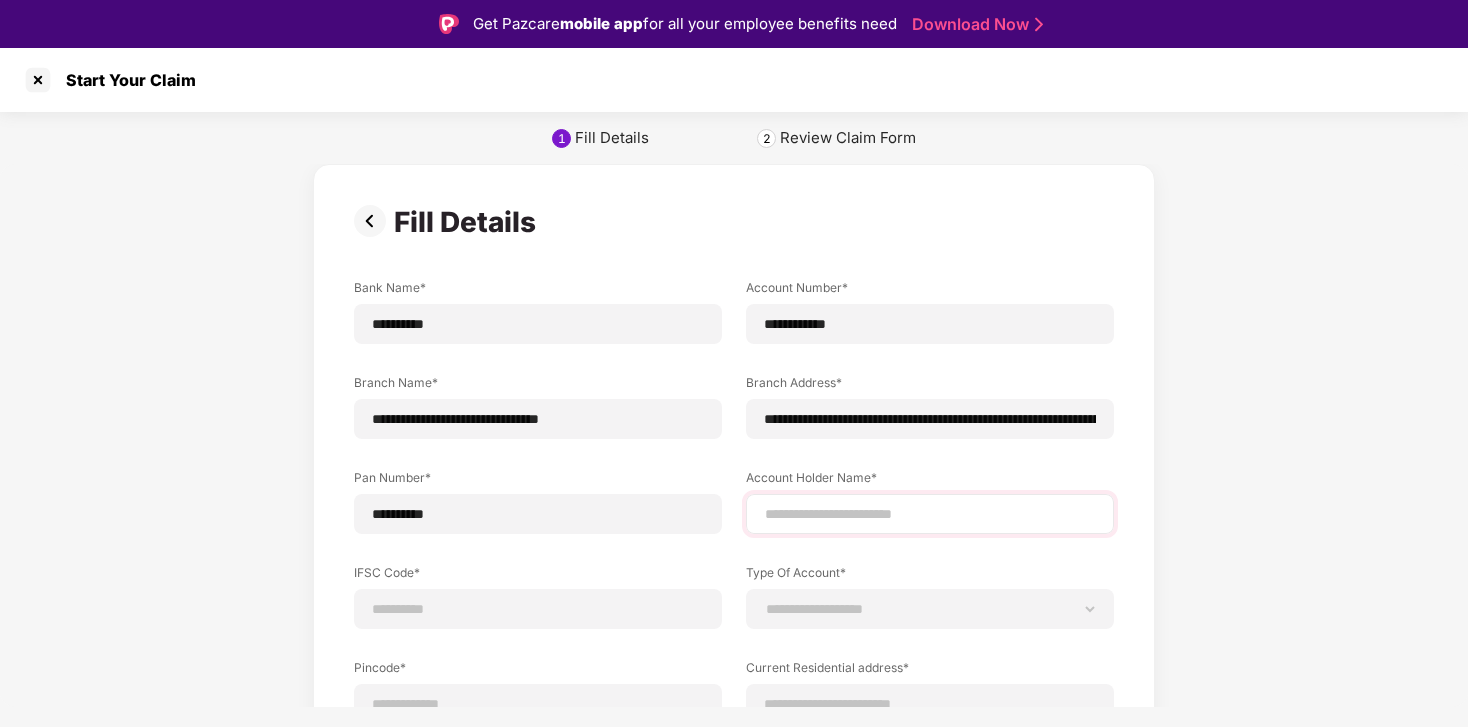 click at bounding box center [930, 514] 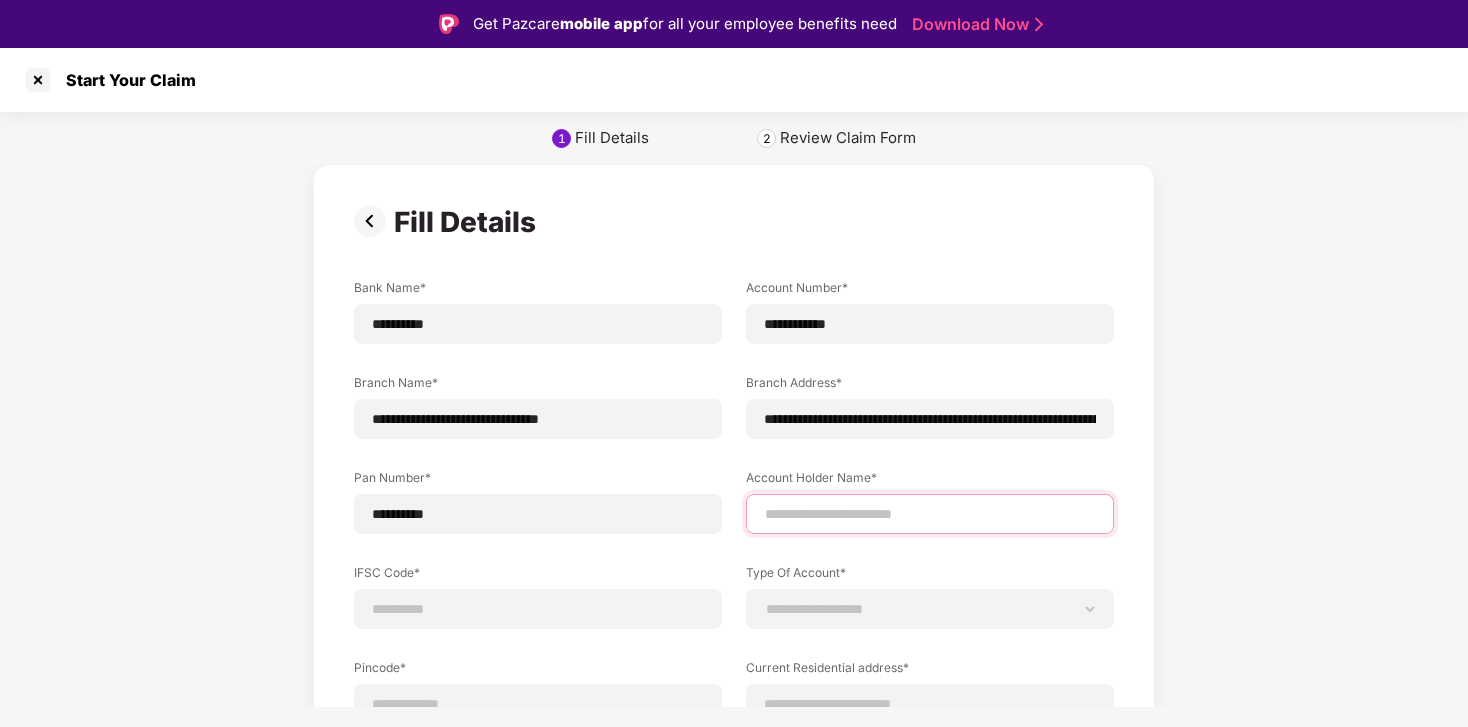 click at bounding box center [930, 514] 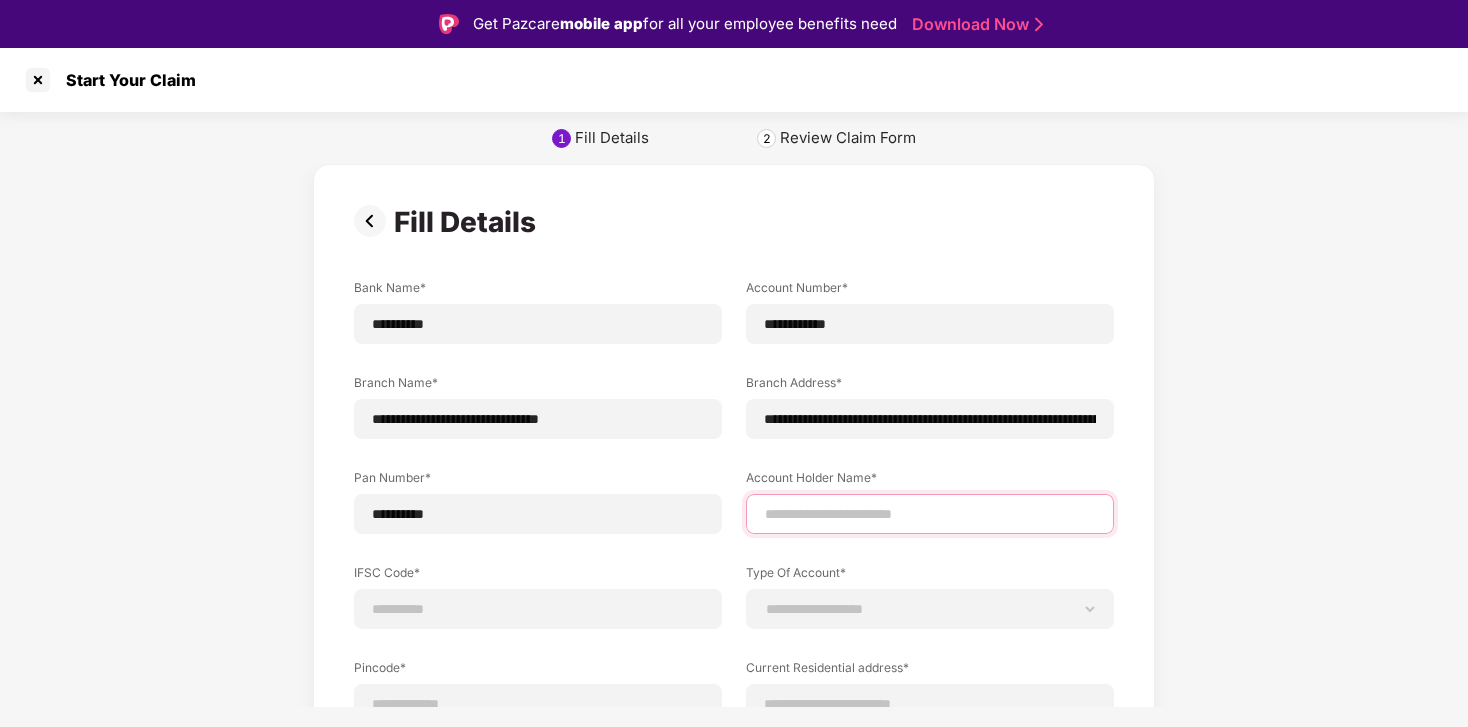 type on "**********" 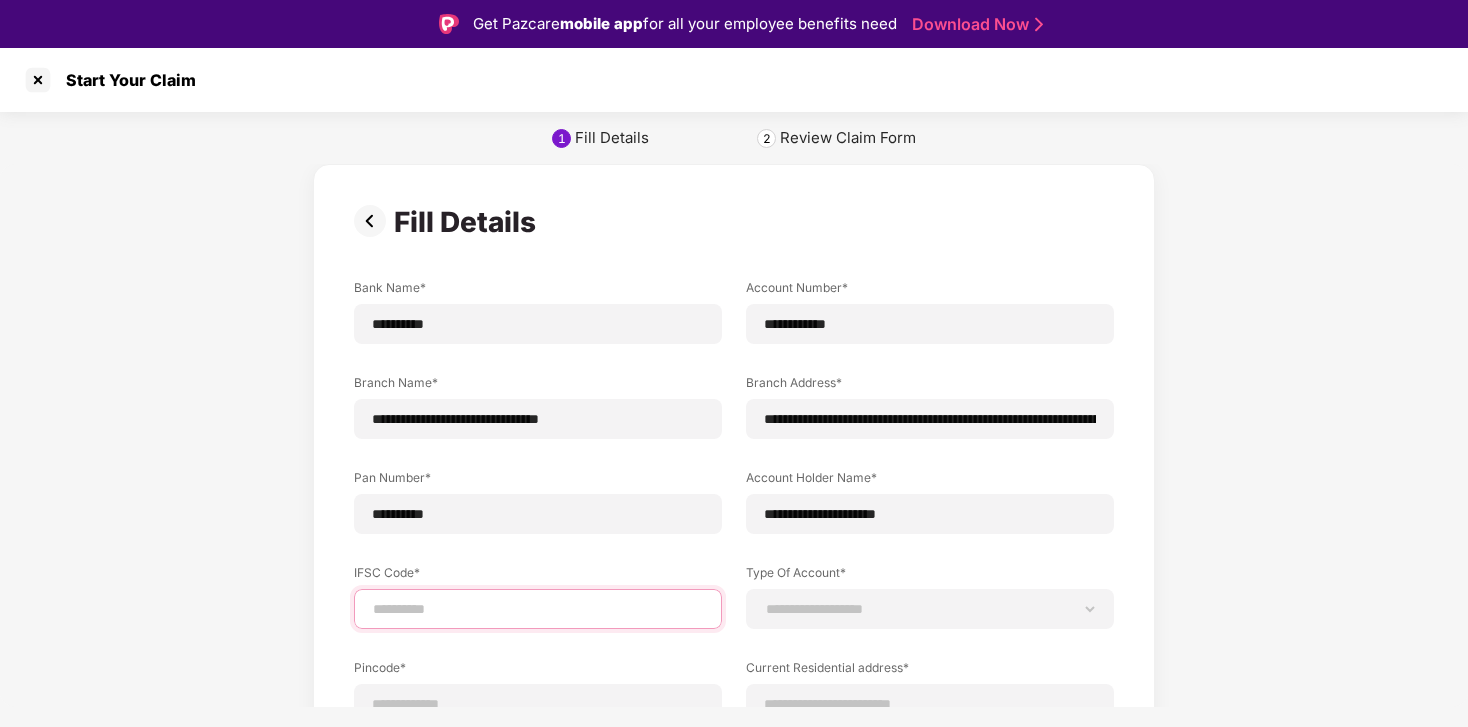 click at bounding box center [538, 609] 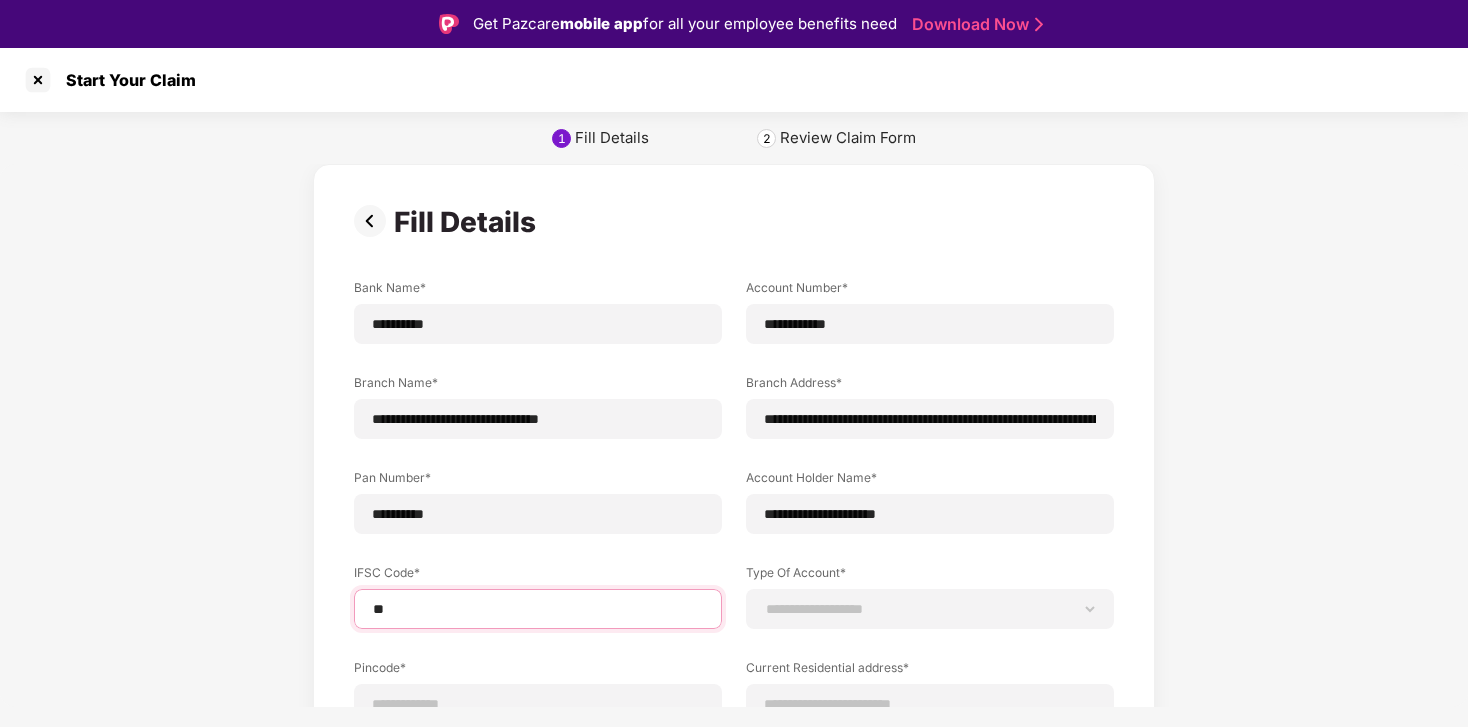 type on "*" 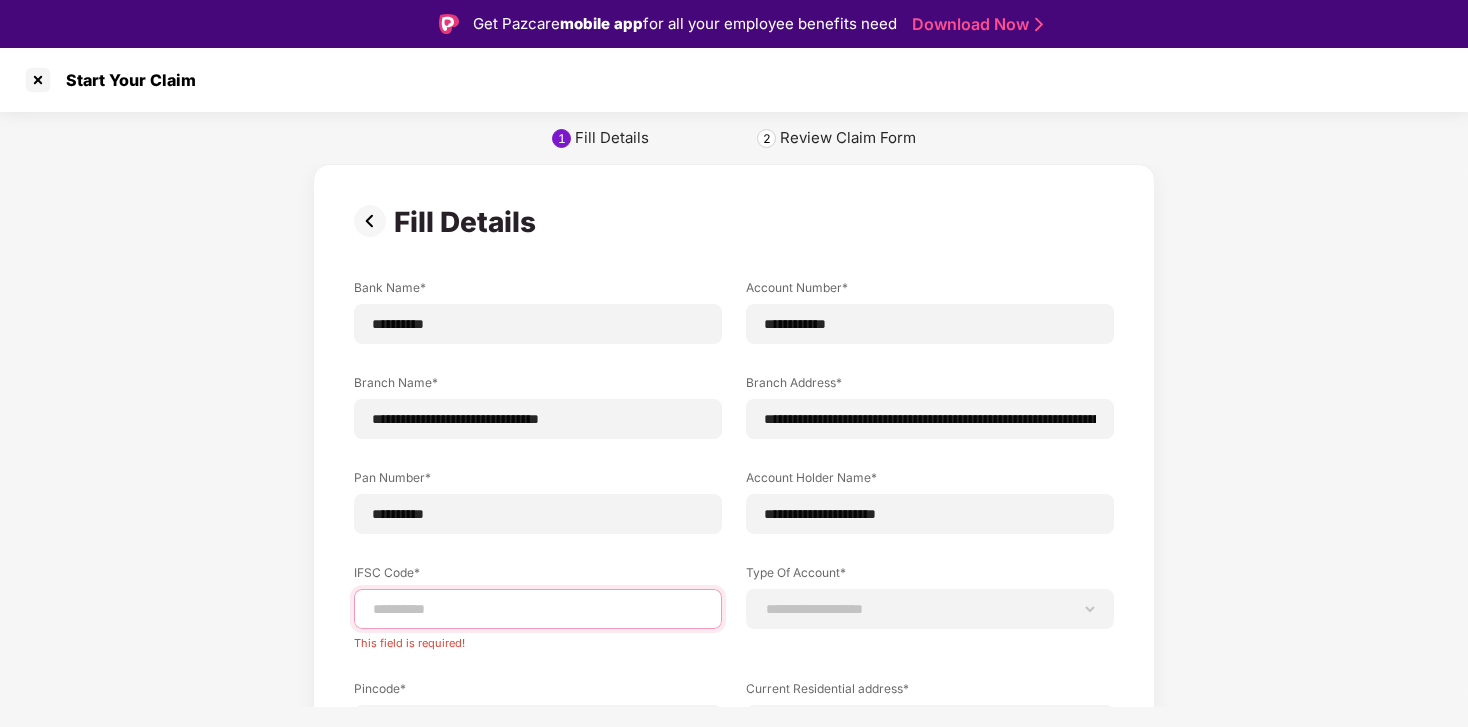 paste on "**********" 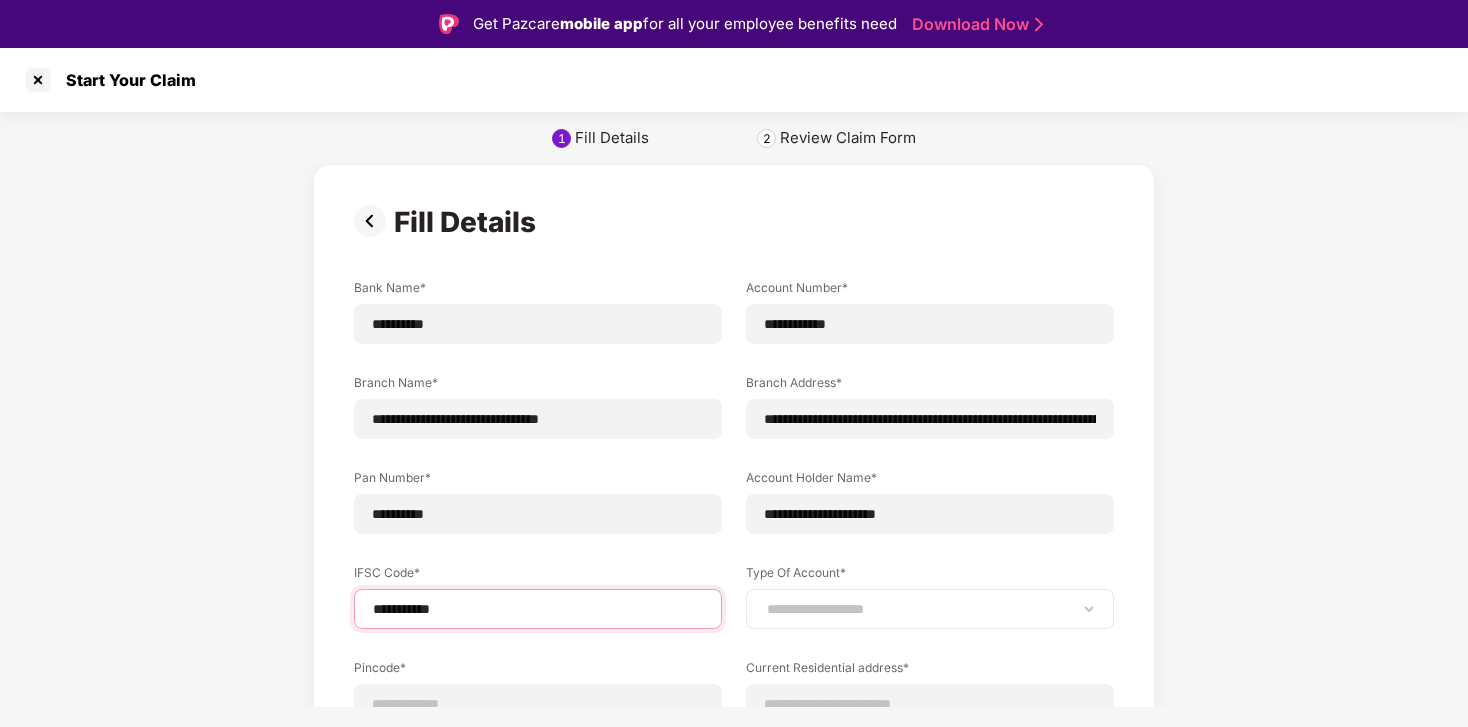 type on "**********" 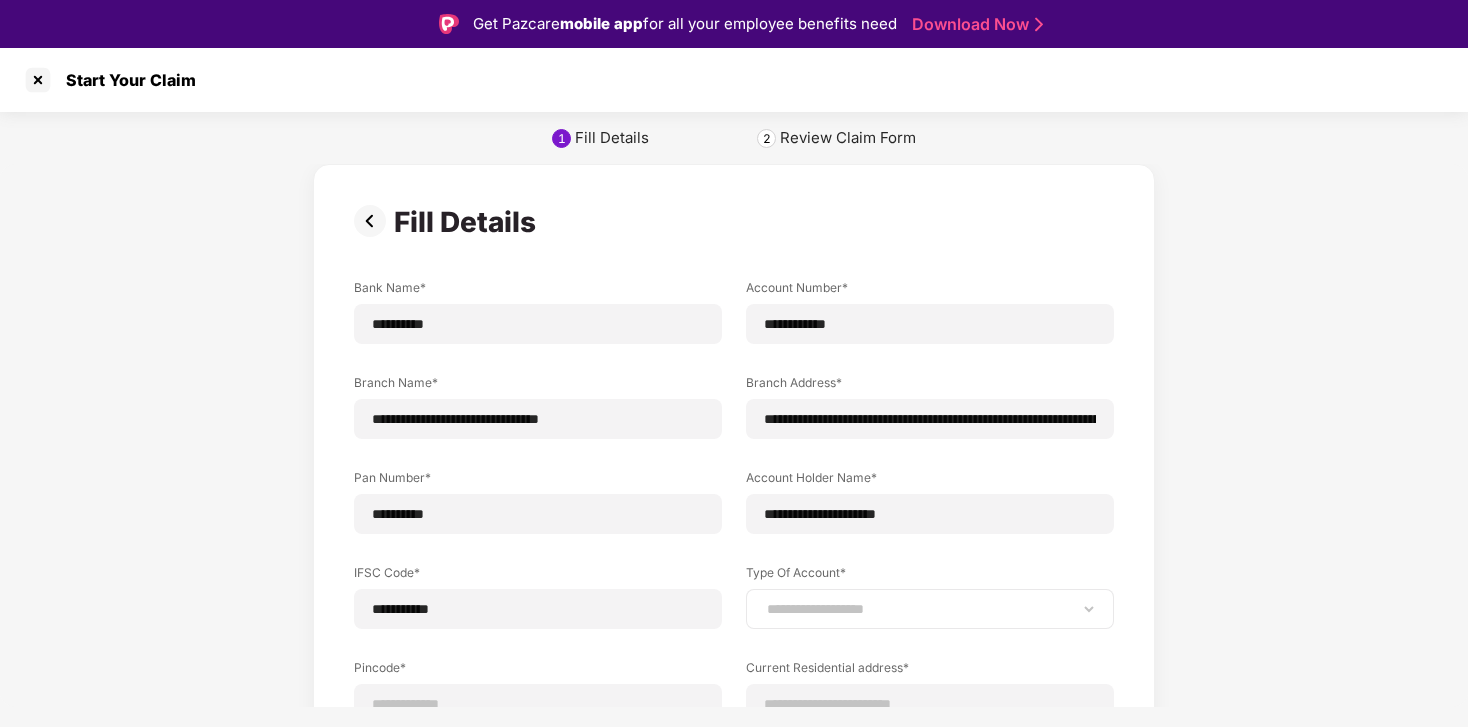 click on "**********" at bounding box center (930, 609) 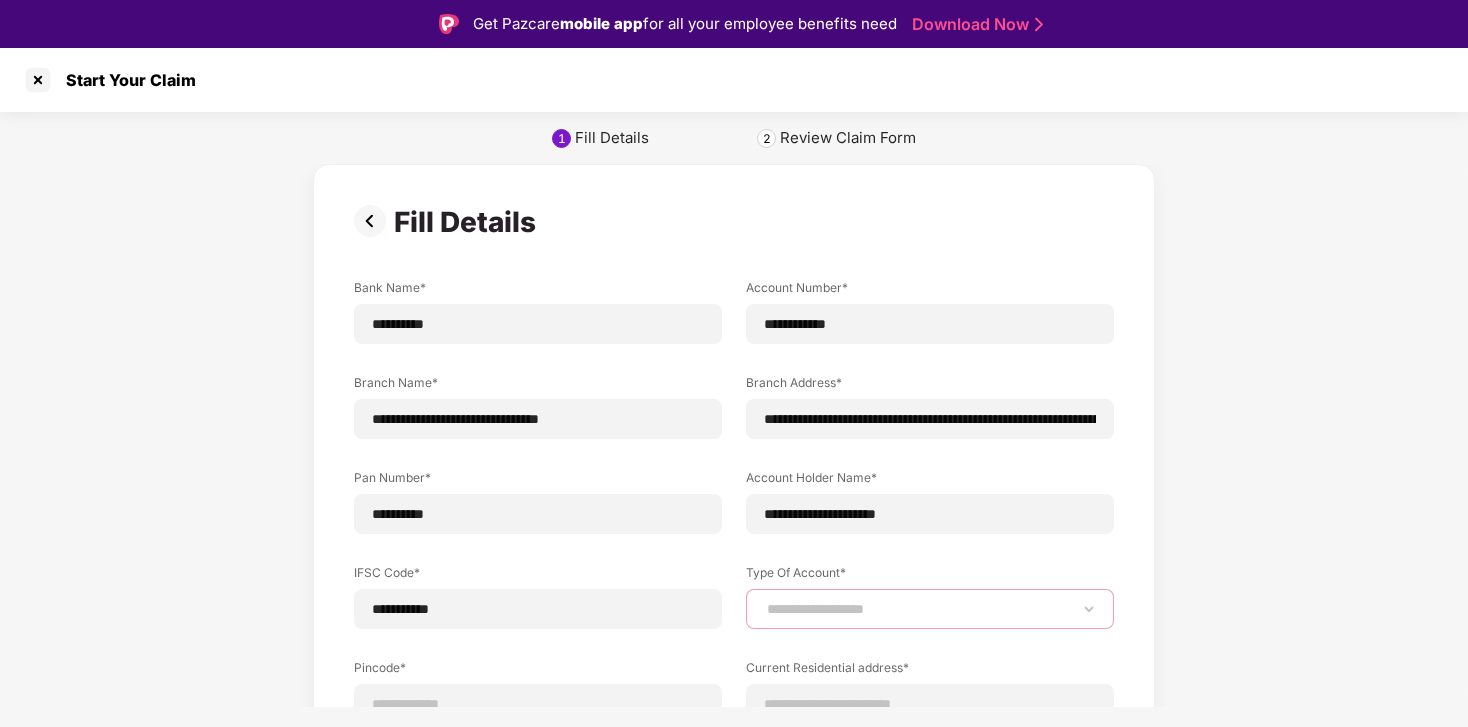 click on "**********" at bounding box center (930, 609) 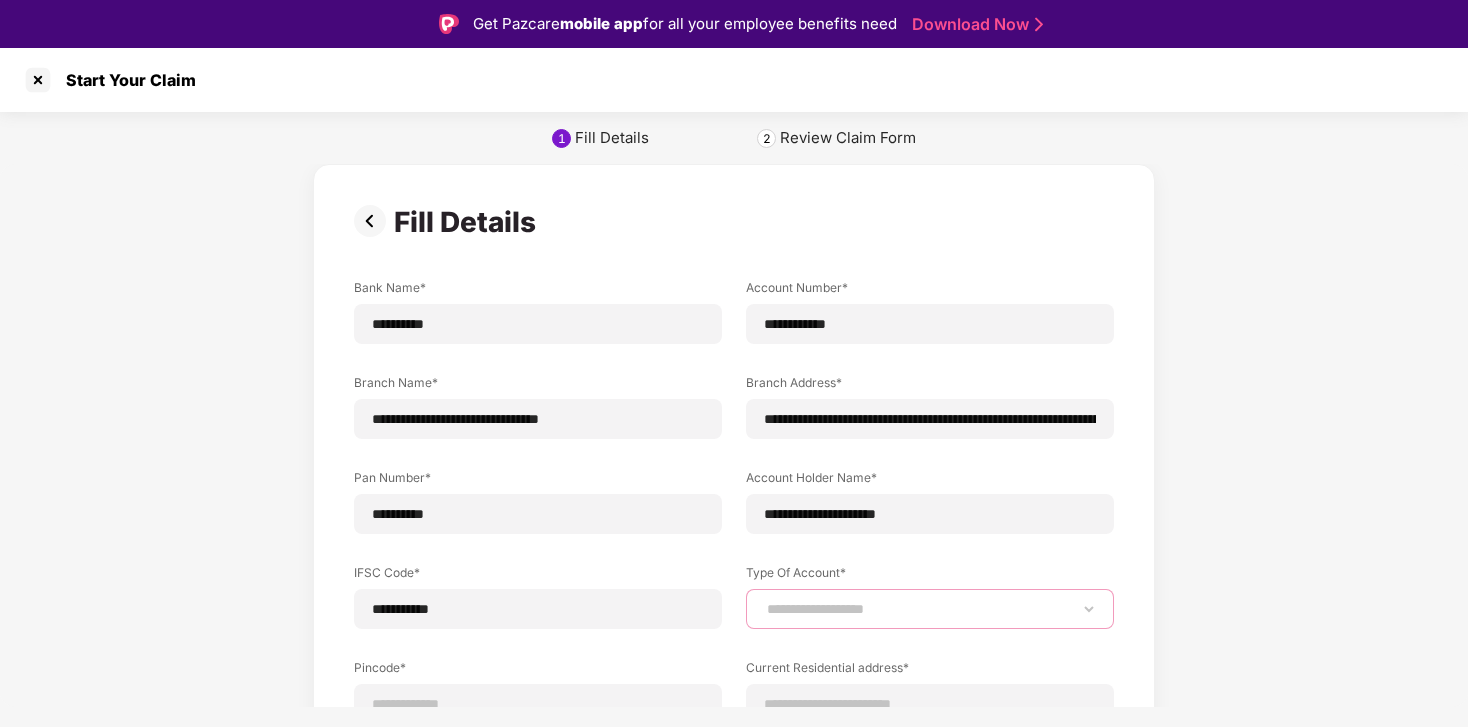 select on "*******" 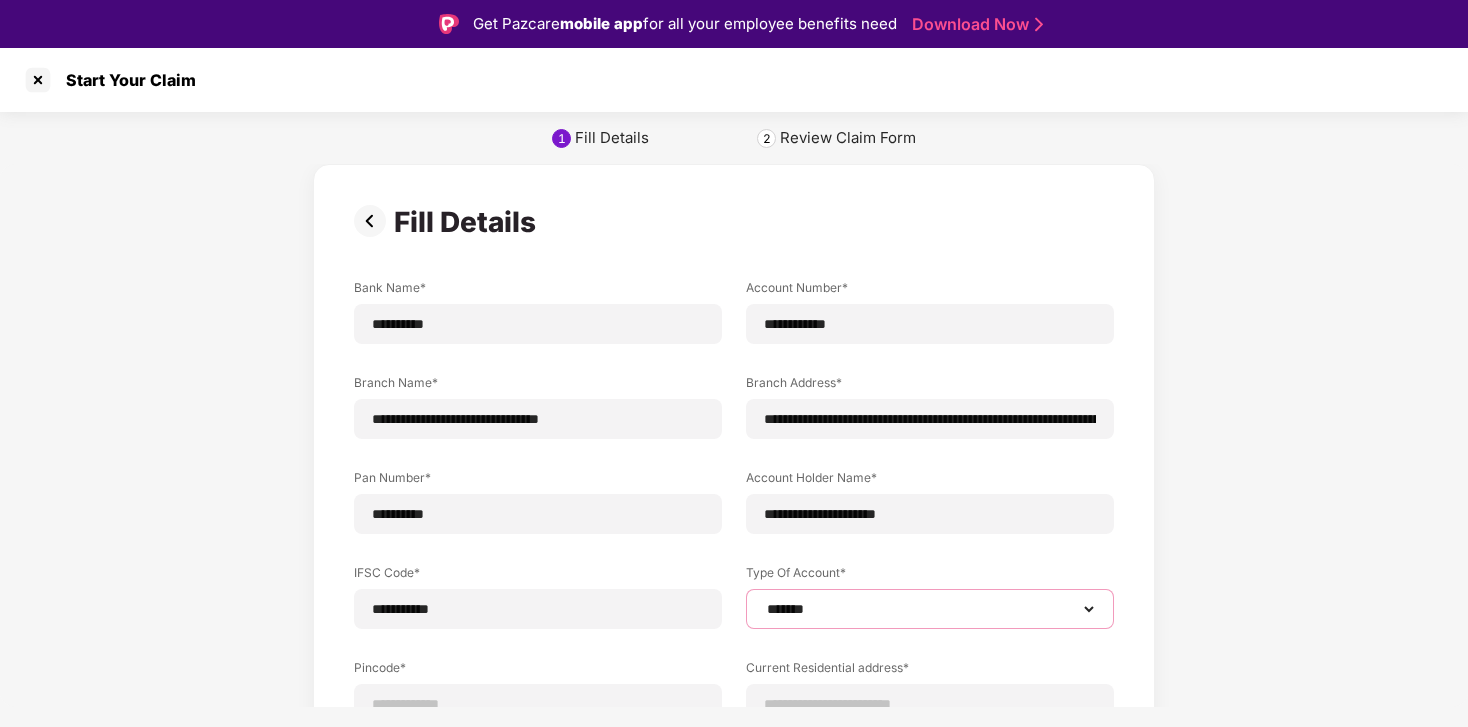 scroll, scrollTop: 88, scrollLeft: 0, axis: vertical 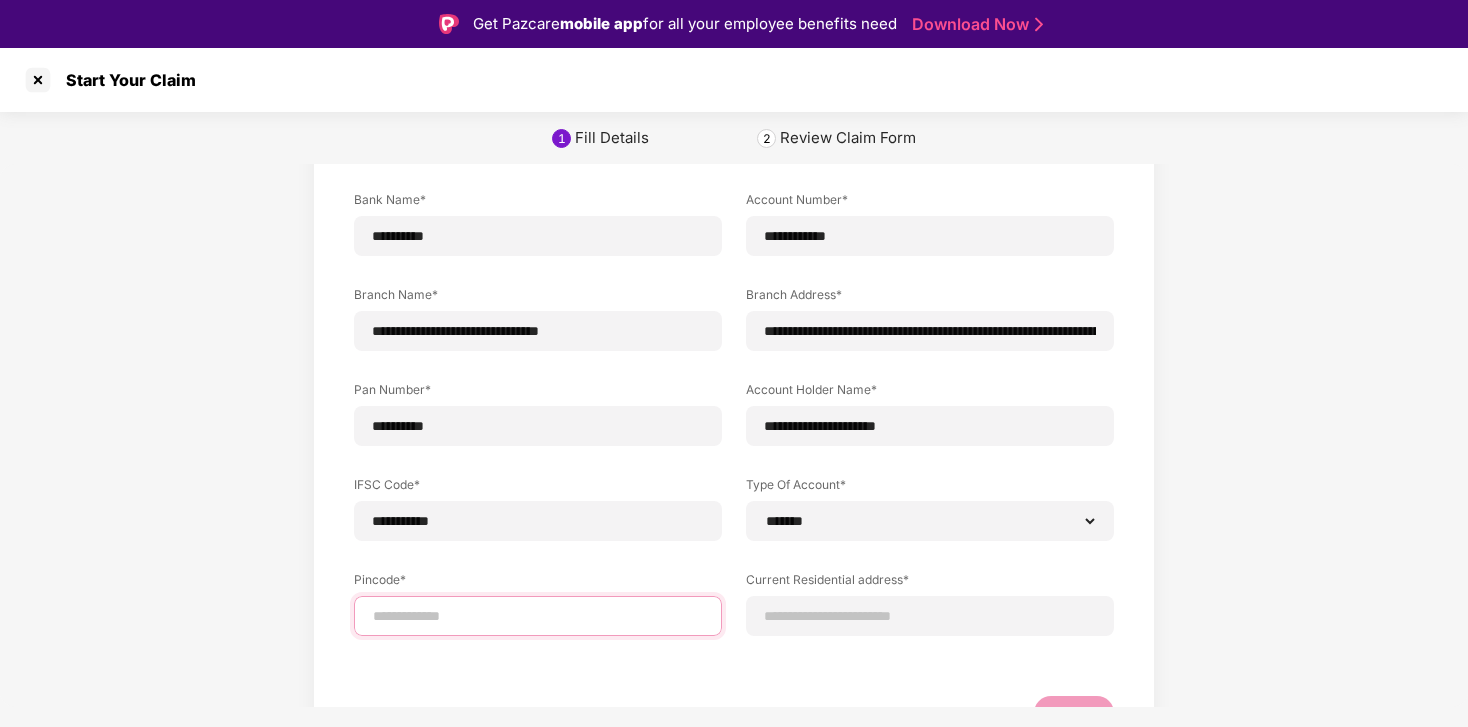 click at bounding box center (538, 616) 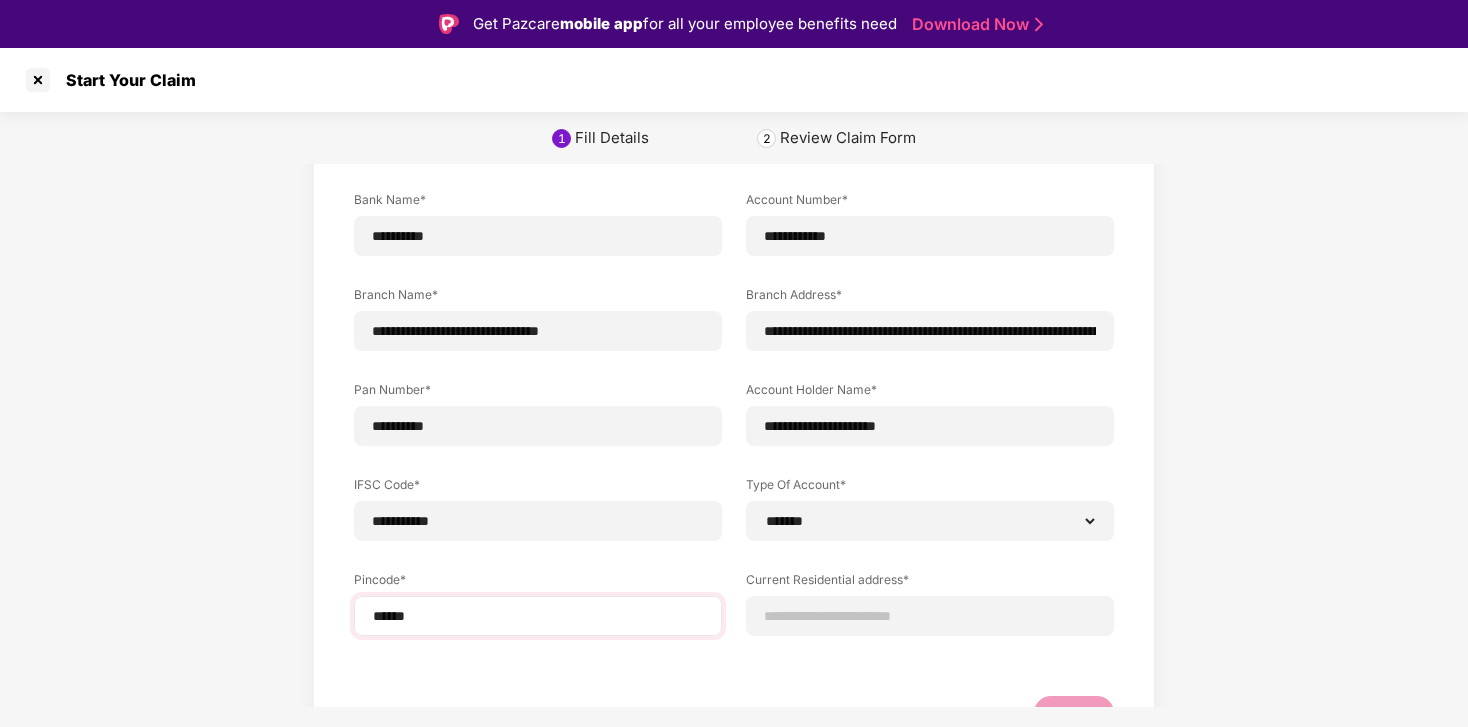 select on "*******" 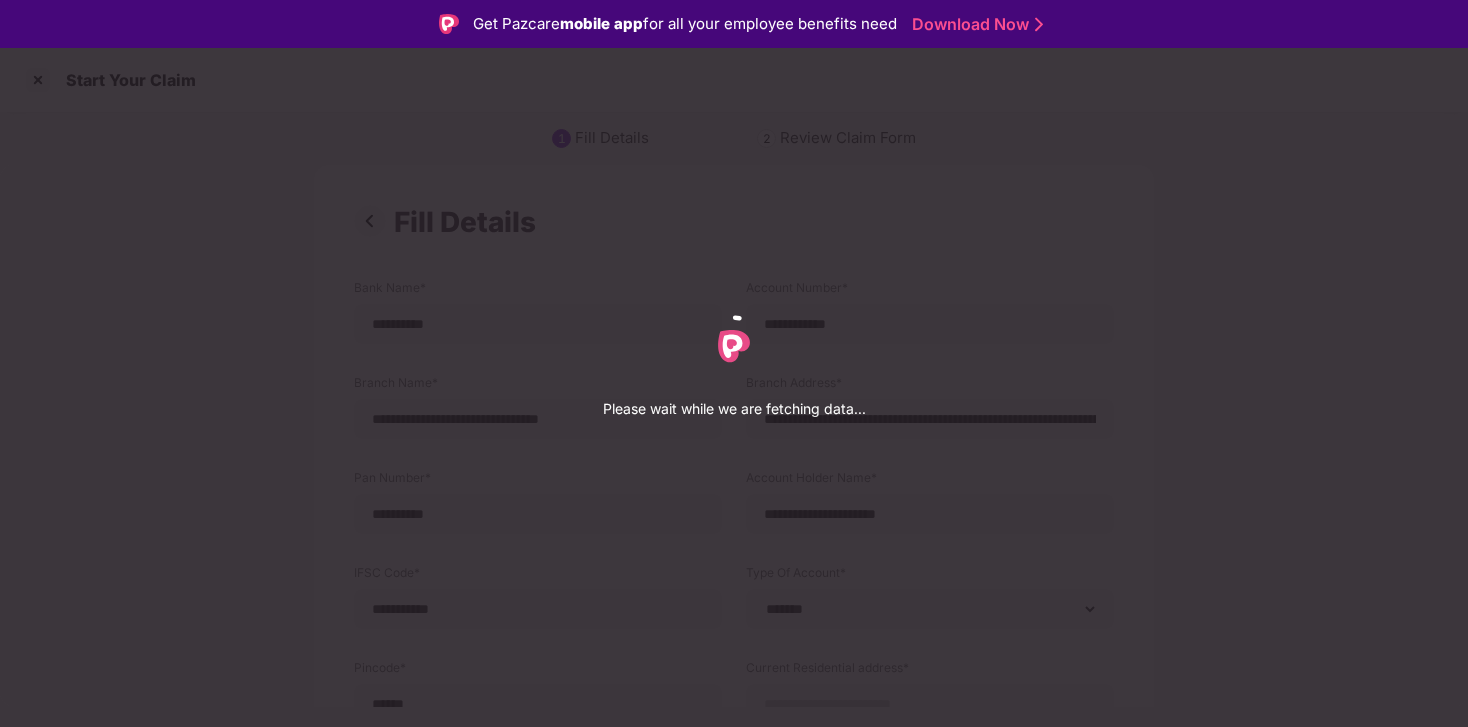 select on "*******" 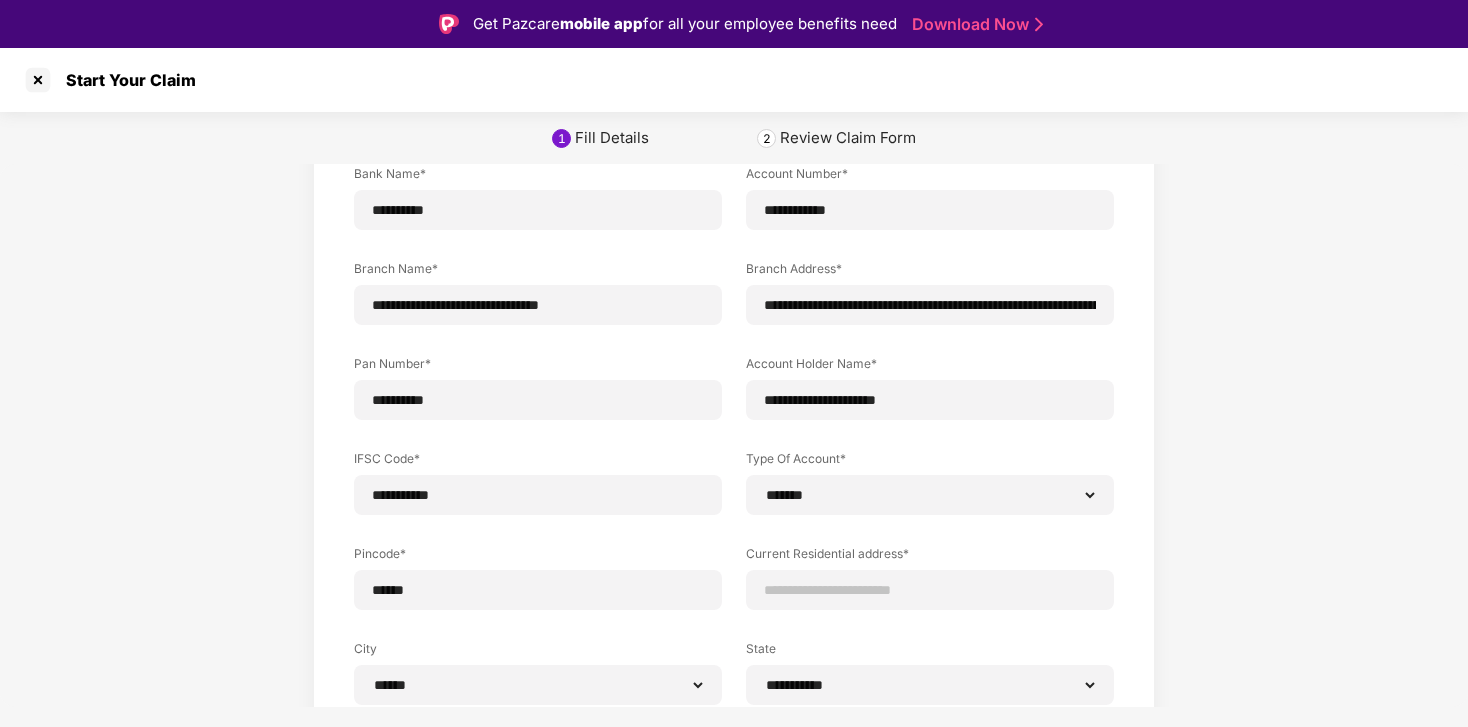 scroll, scrollTop: 115, scrollLeft: 0, axis: vertical 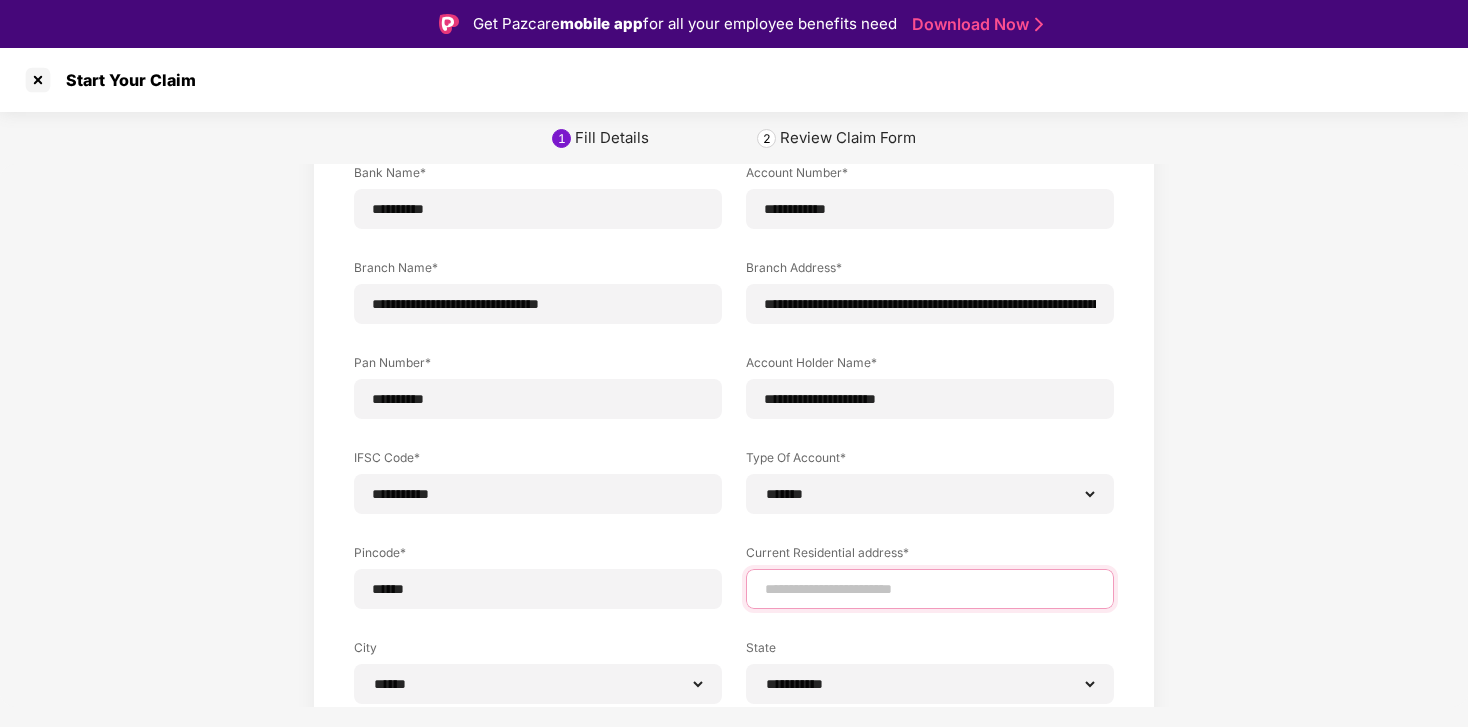 click at bounding box center [930, 589] 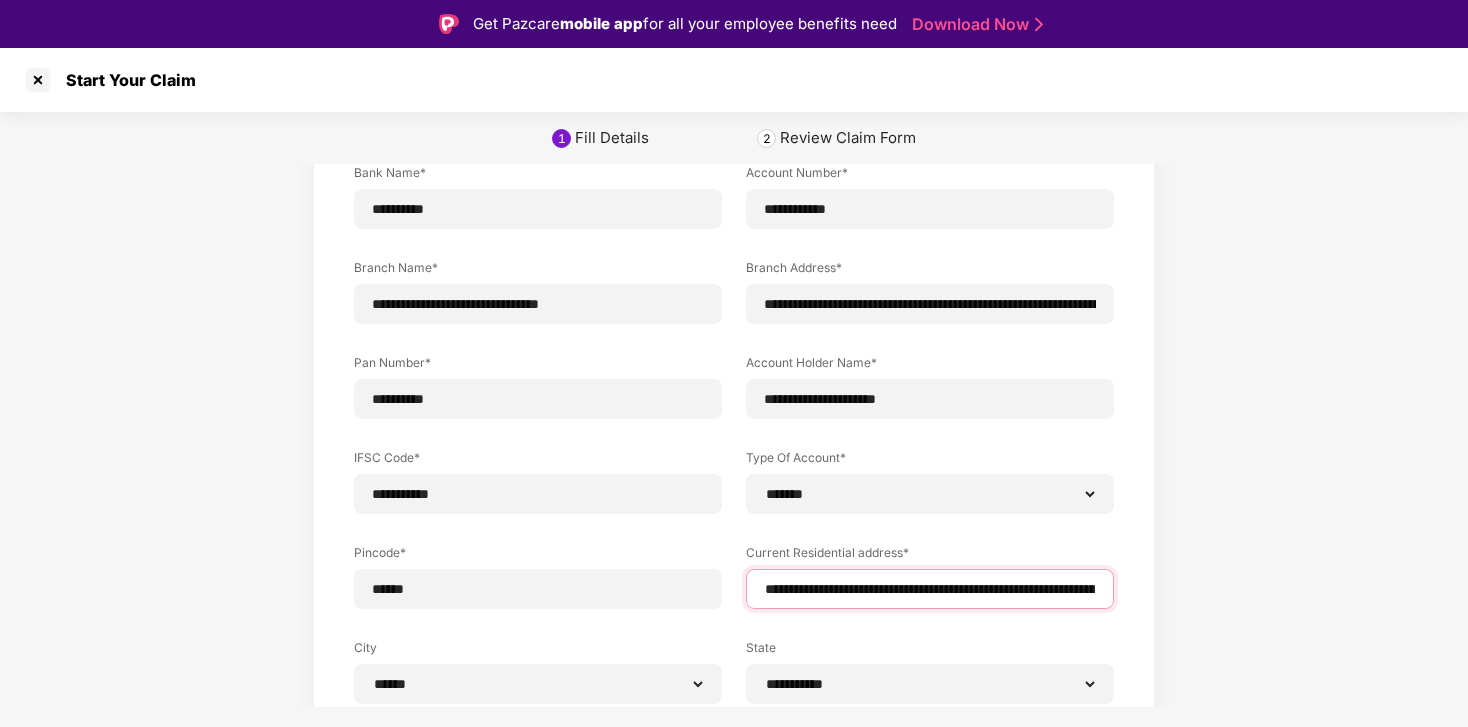 scroll, scrollTop: 235, scrollLeft: 0, axis: vertical 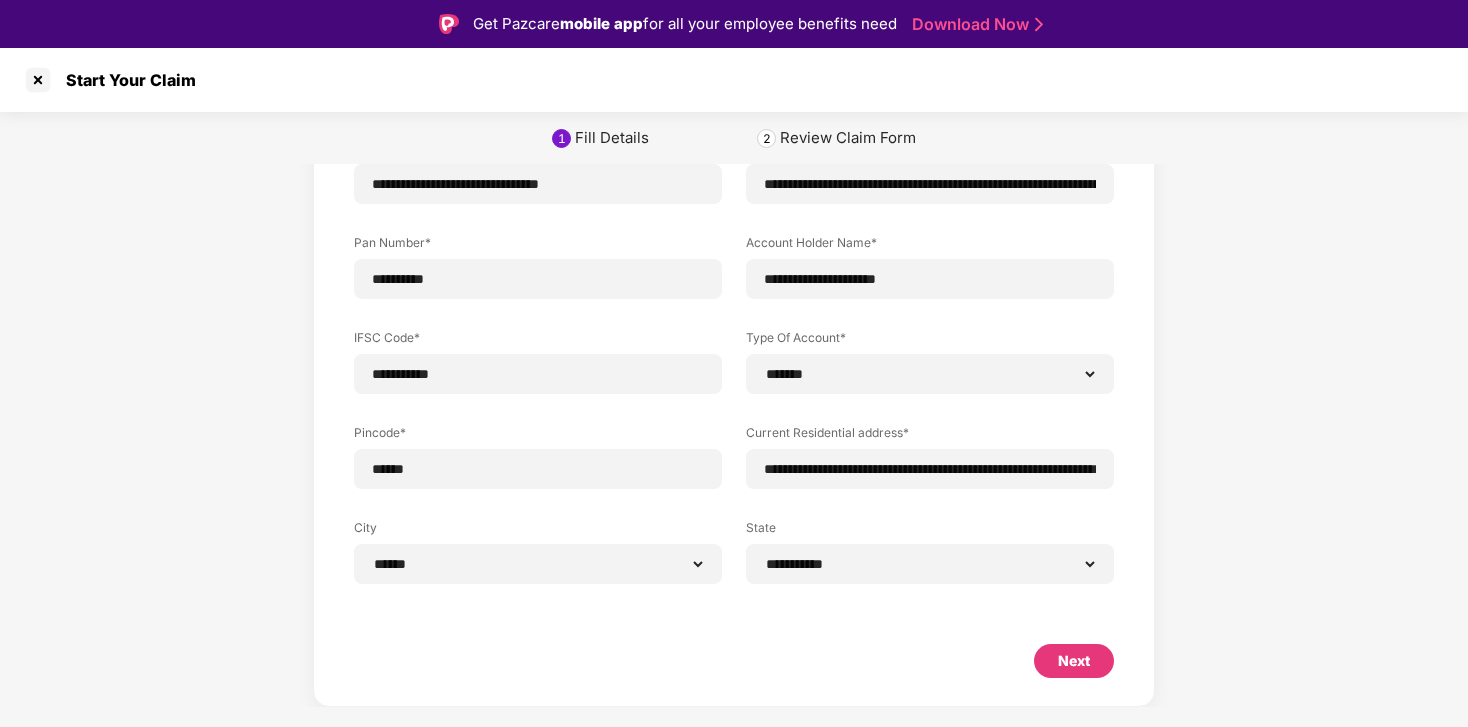click on "Next" at bounding box center (1074, 661) 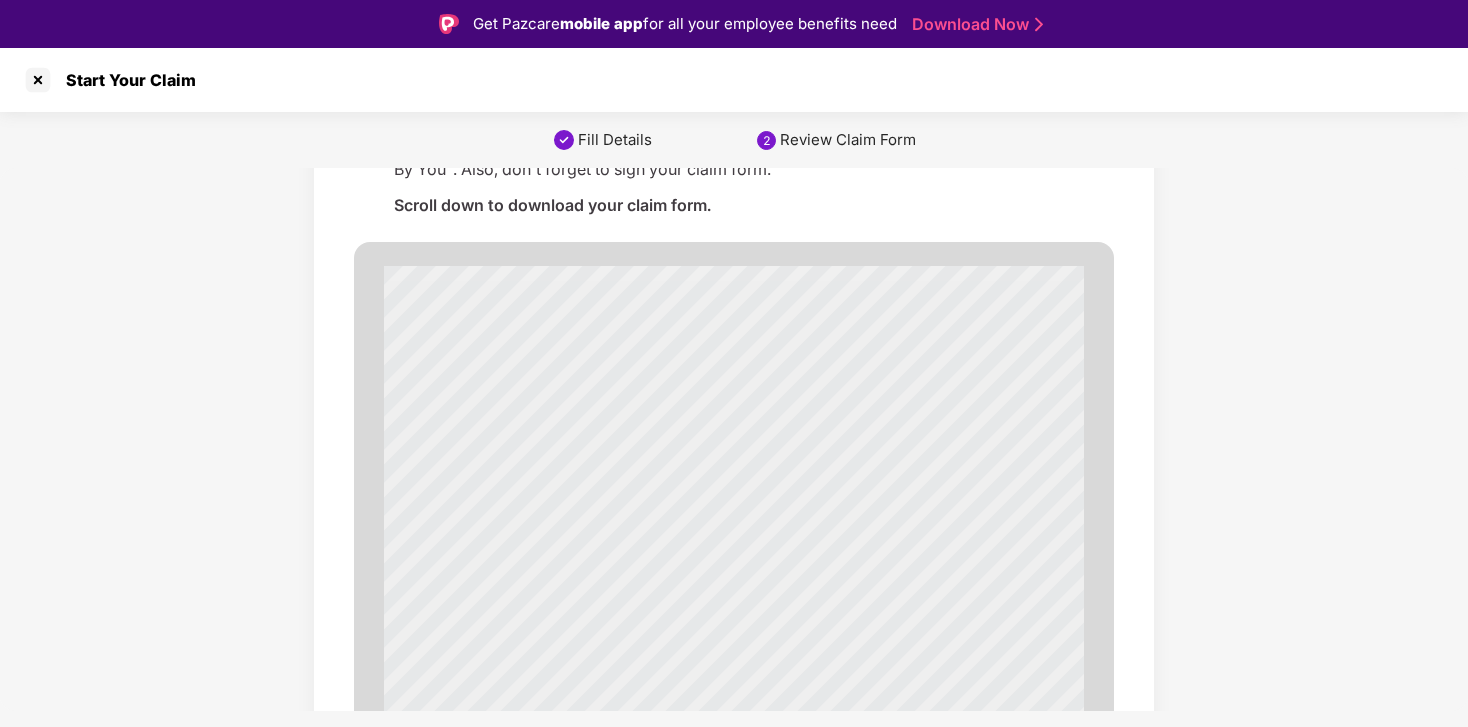 scroll, scrollTop: 0, scrollLeft: 0, axis: both 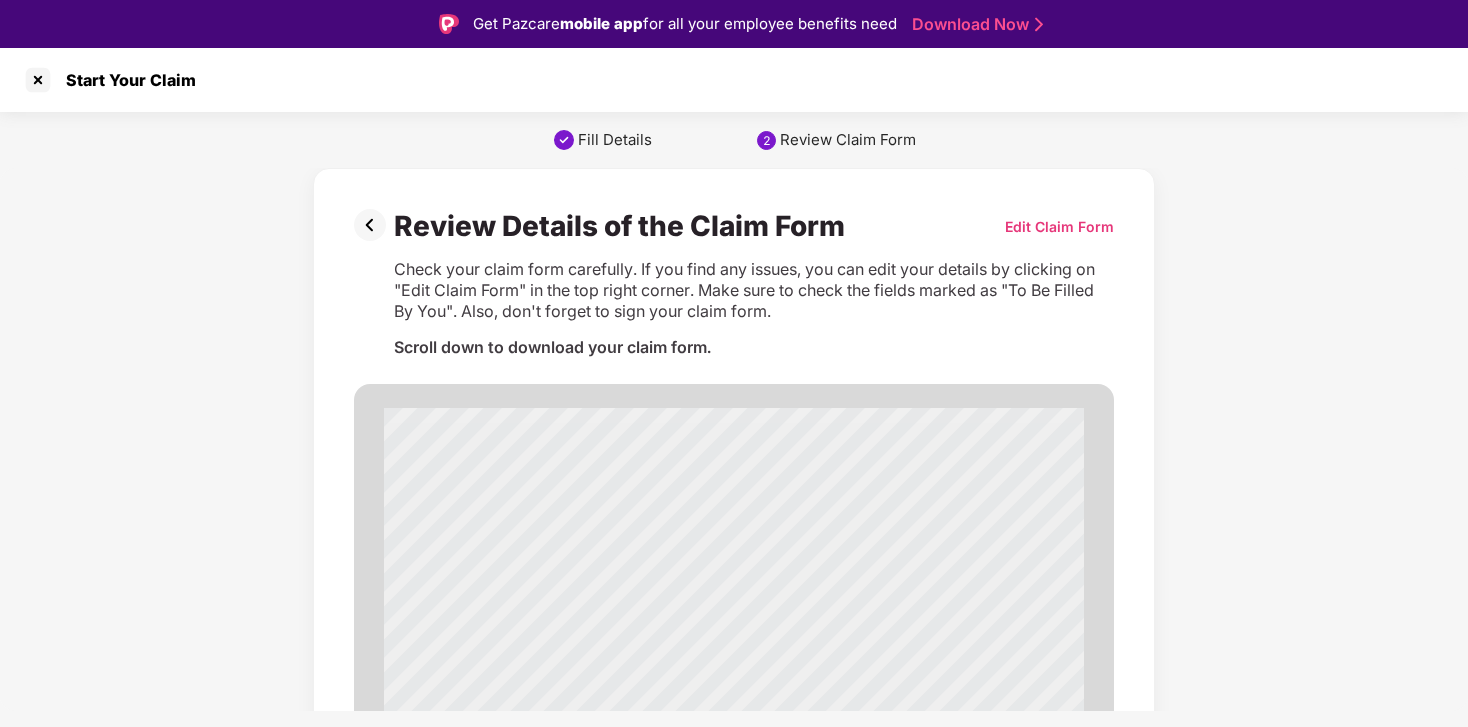 click at bounding box center [374, 225] 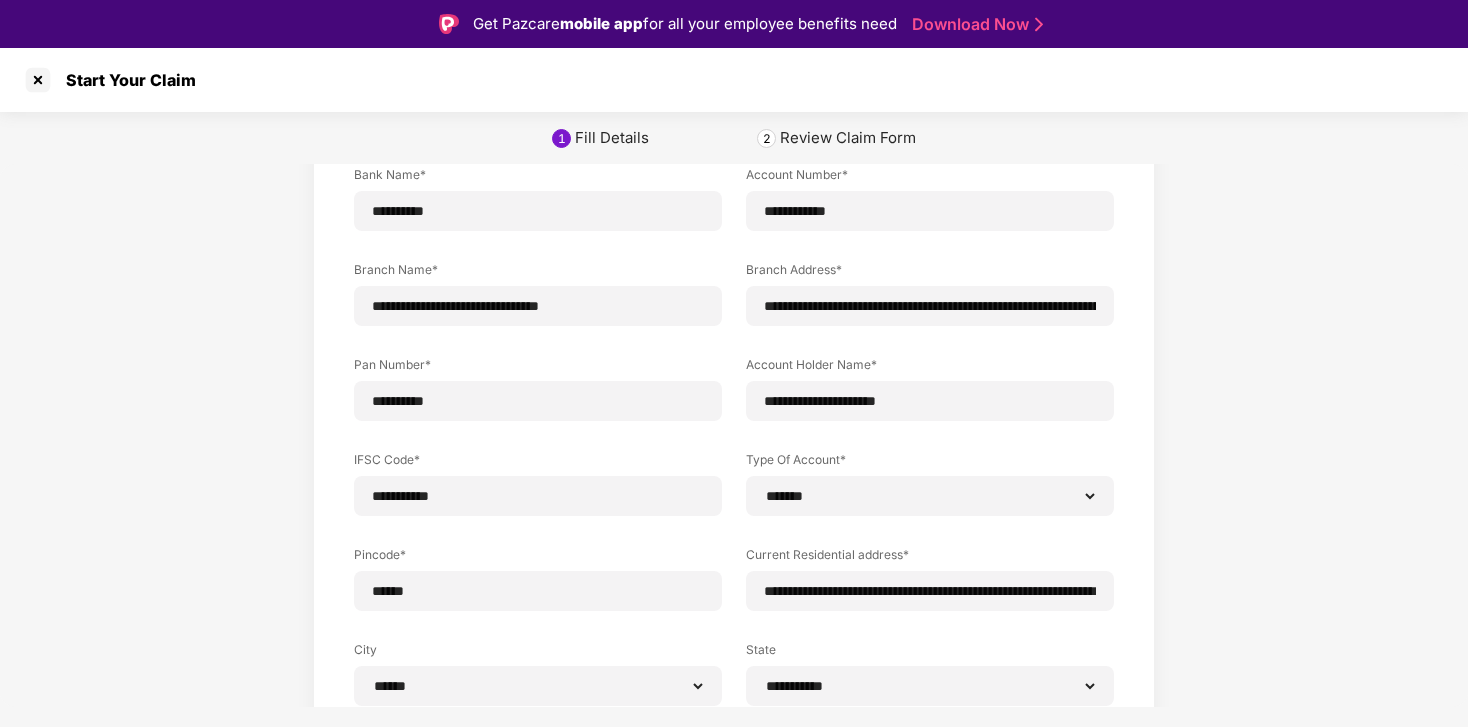 scroll, scrollTop: 133, scrollLeft: 0, axis: vertical 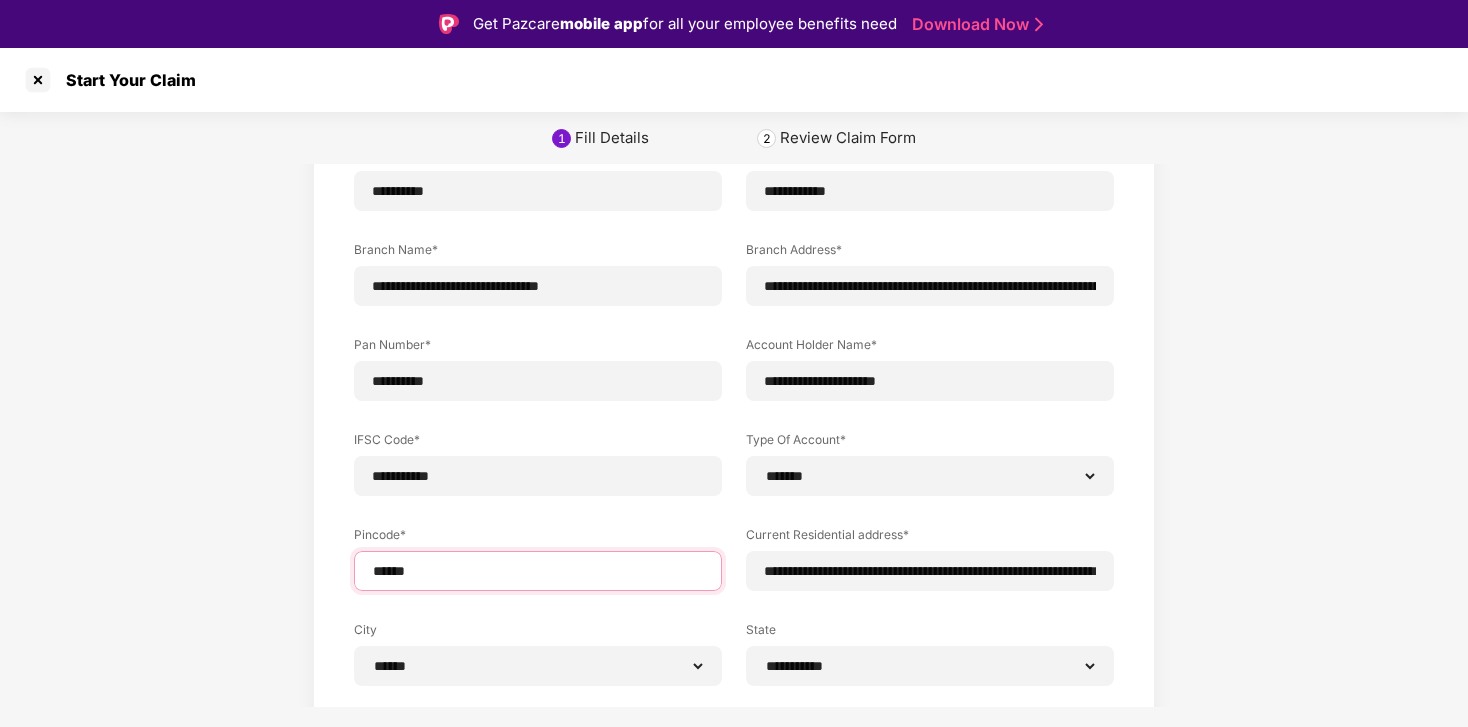 click on "******" at bounding box center (538, 571) 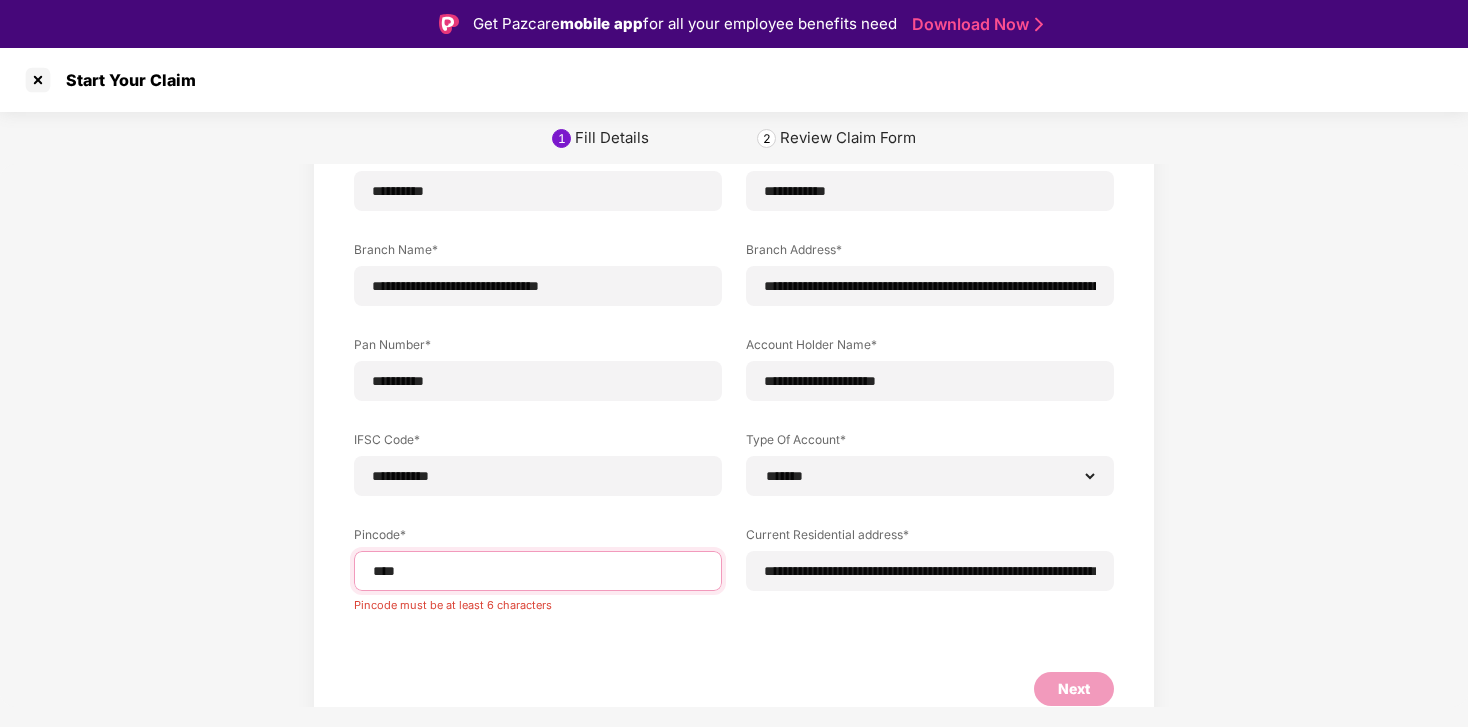 type on "*****" 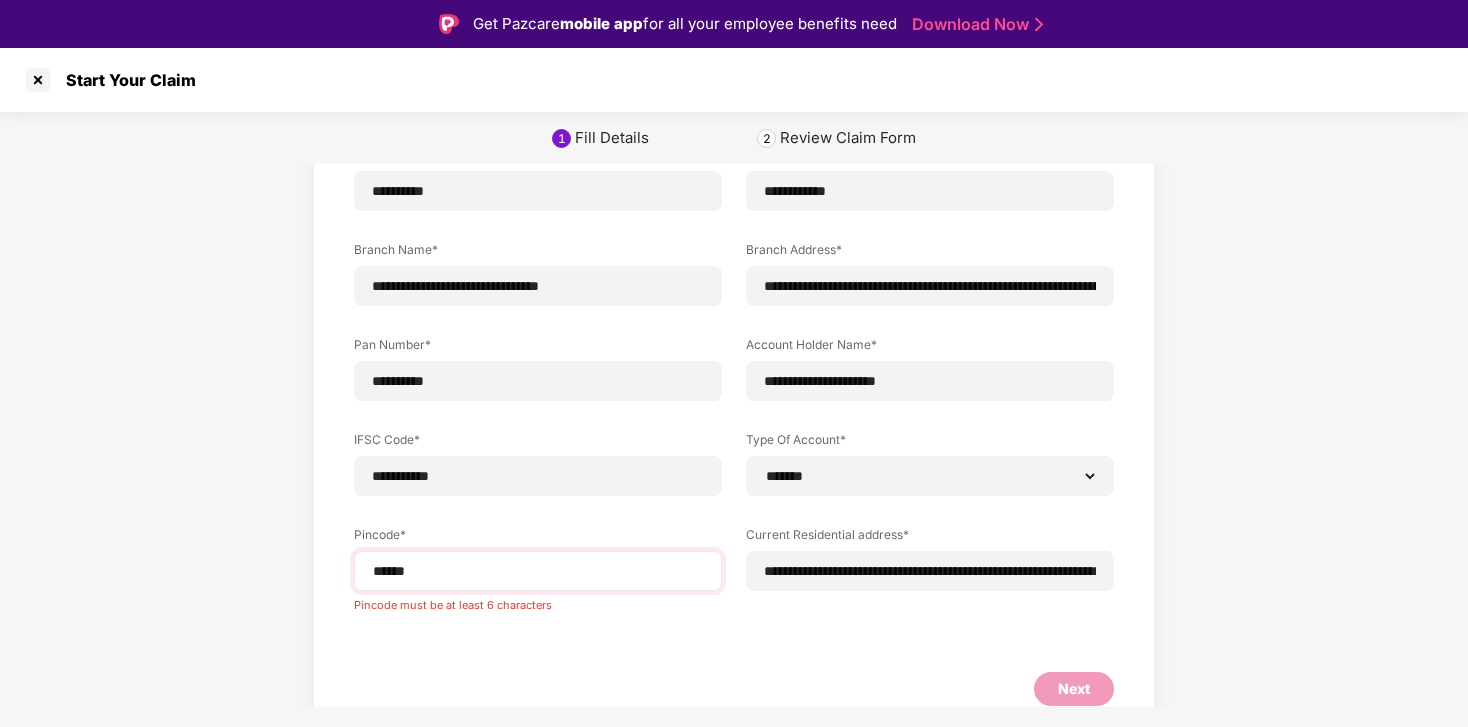 select on "*******" 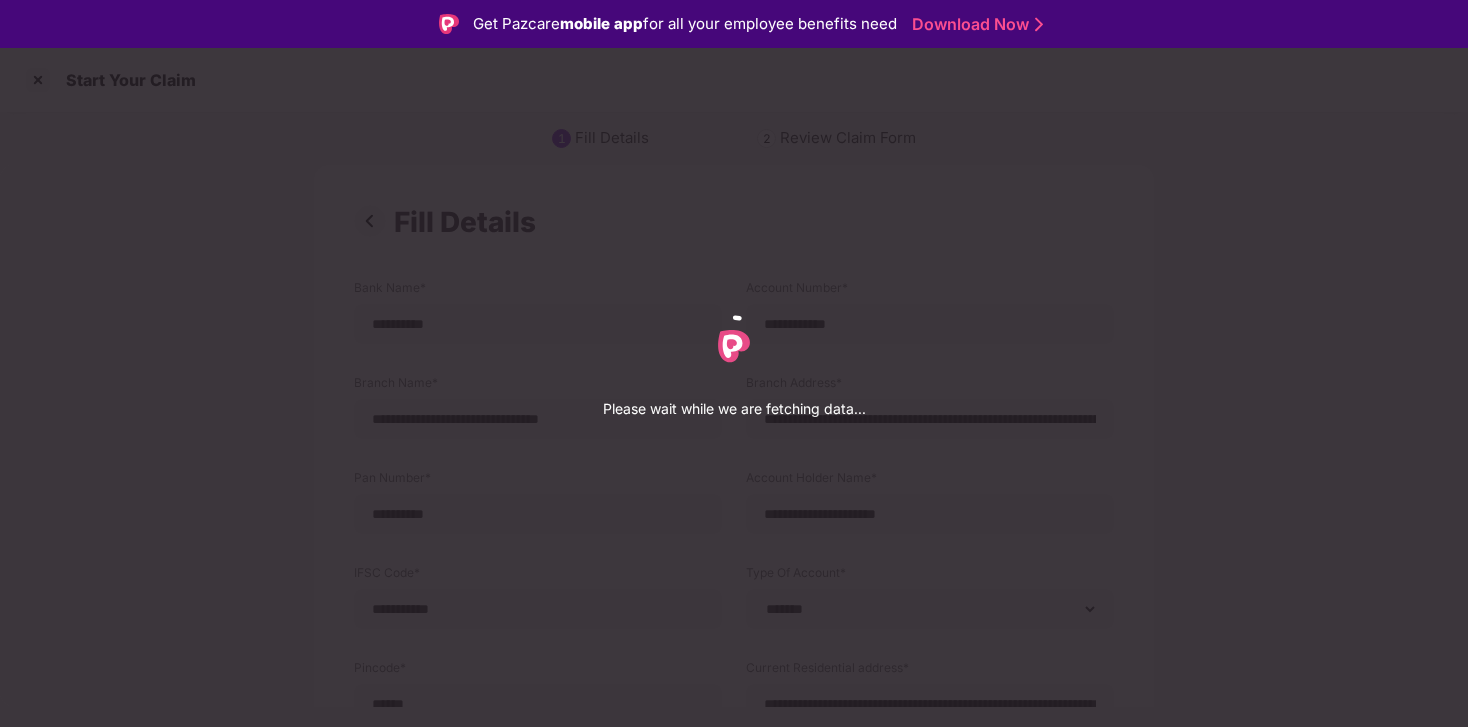 select on "*******" 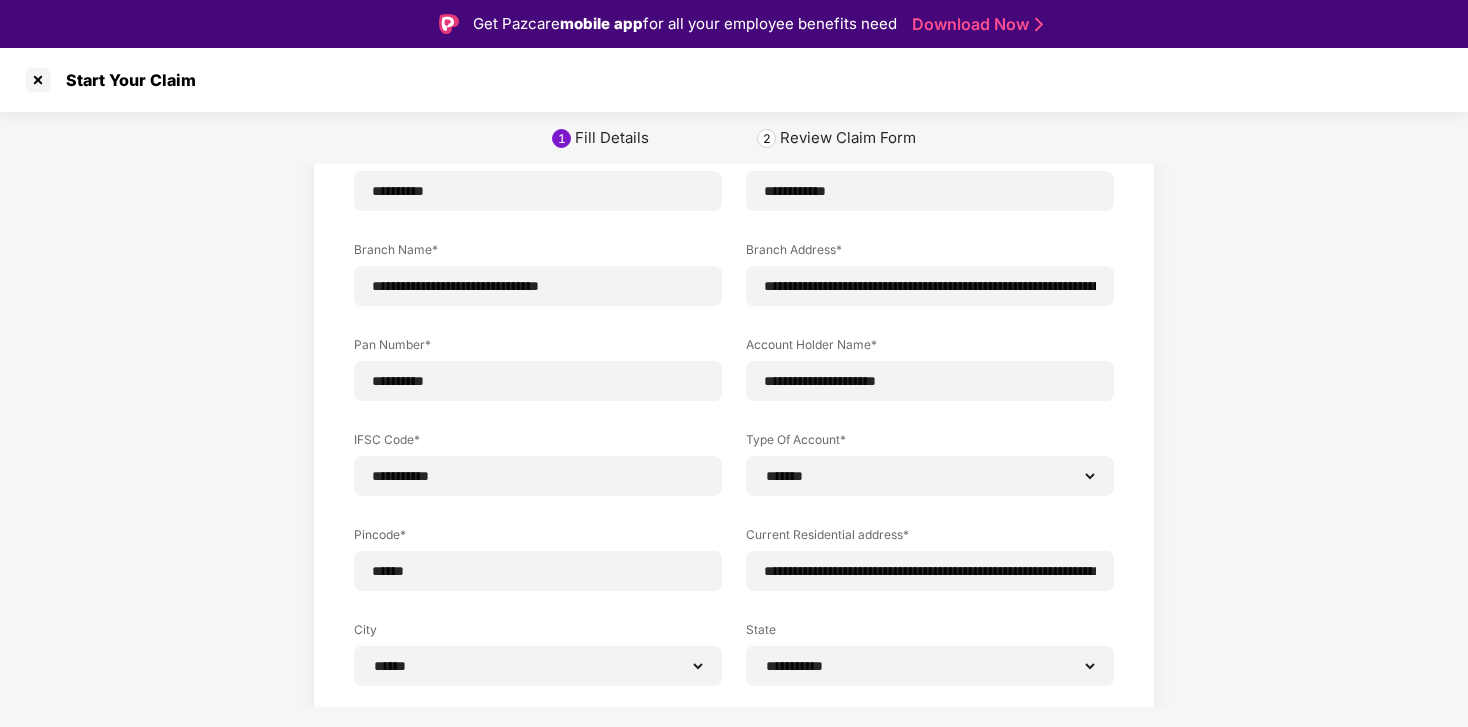 scroll, scrollTop: 235, scrollLeft: 0, axis: vertical 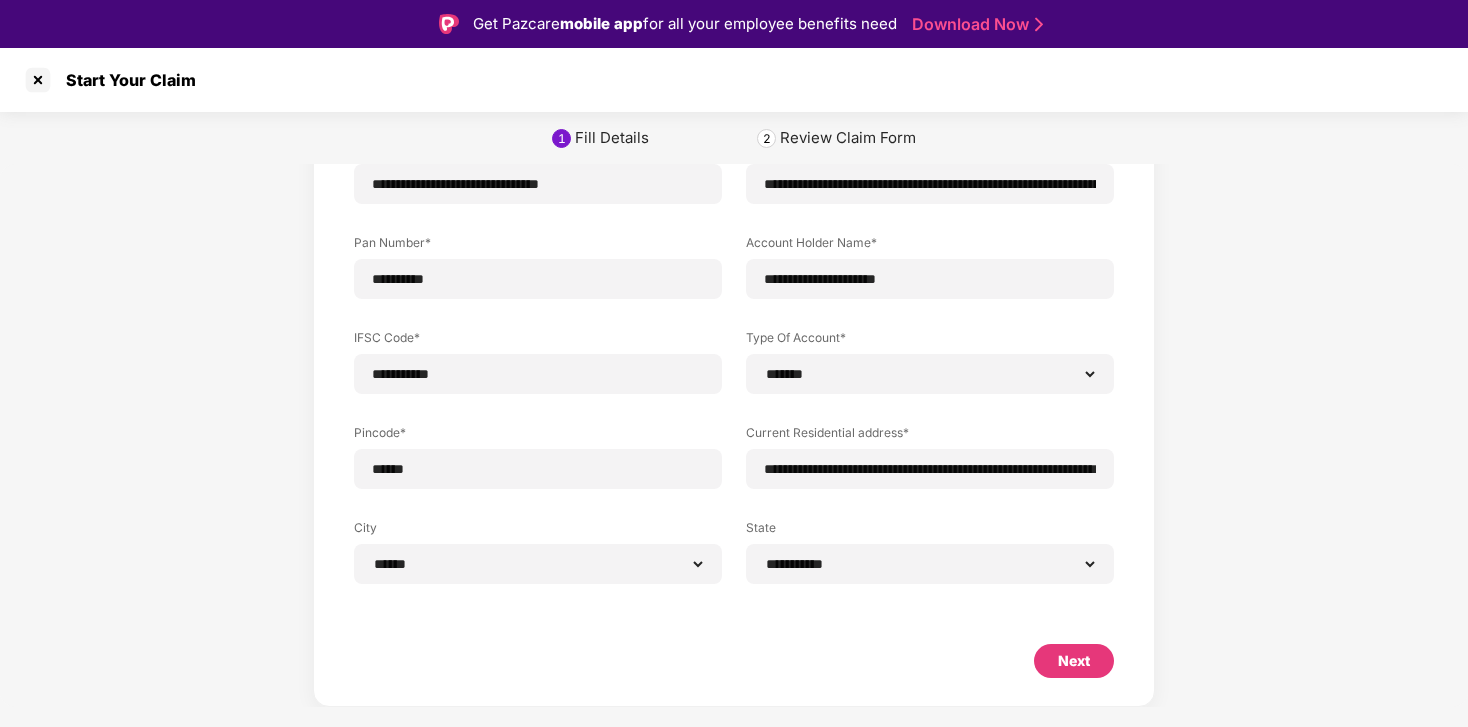 click on "Next" at bounding box center (1074, 661) 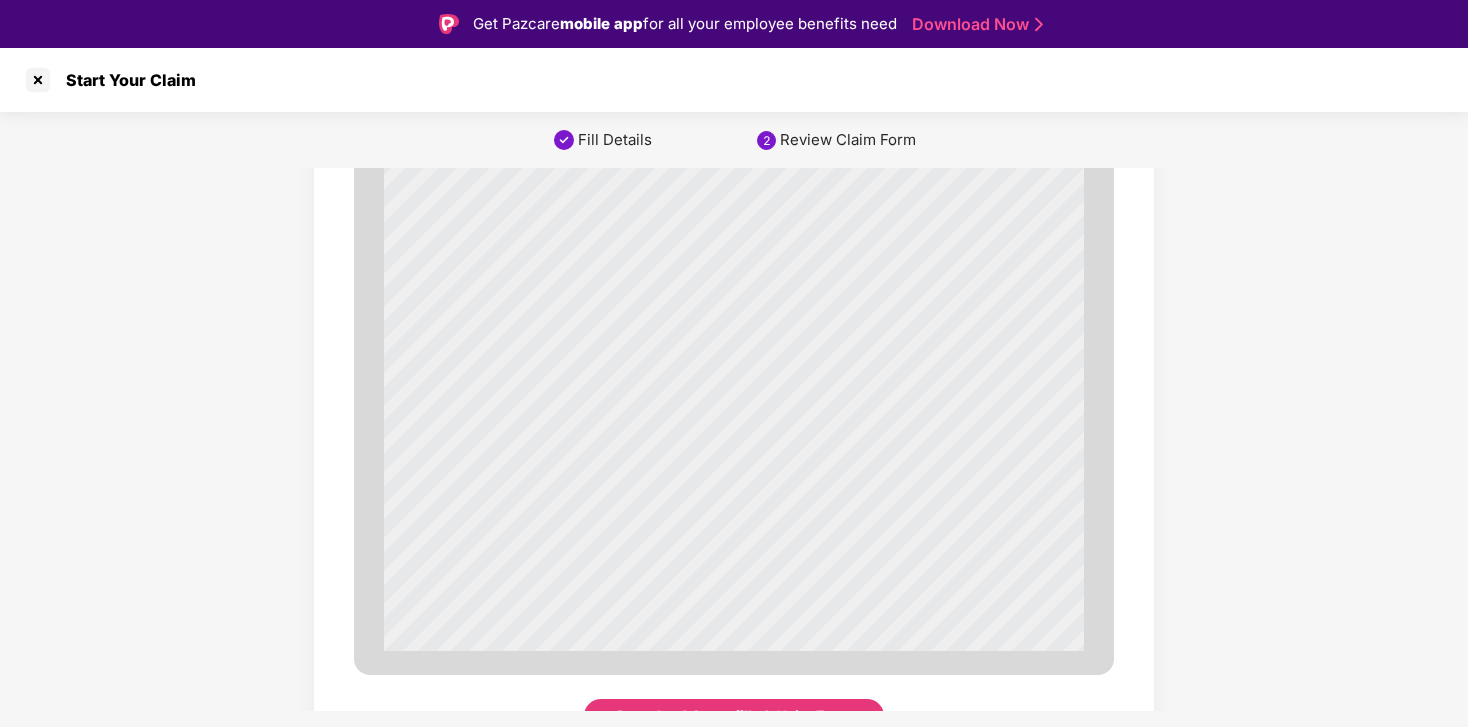 scroll, scrollTop: 6851, scrollLeft: 0, axis: vertical 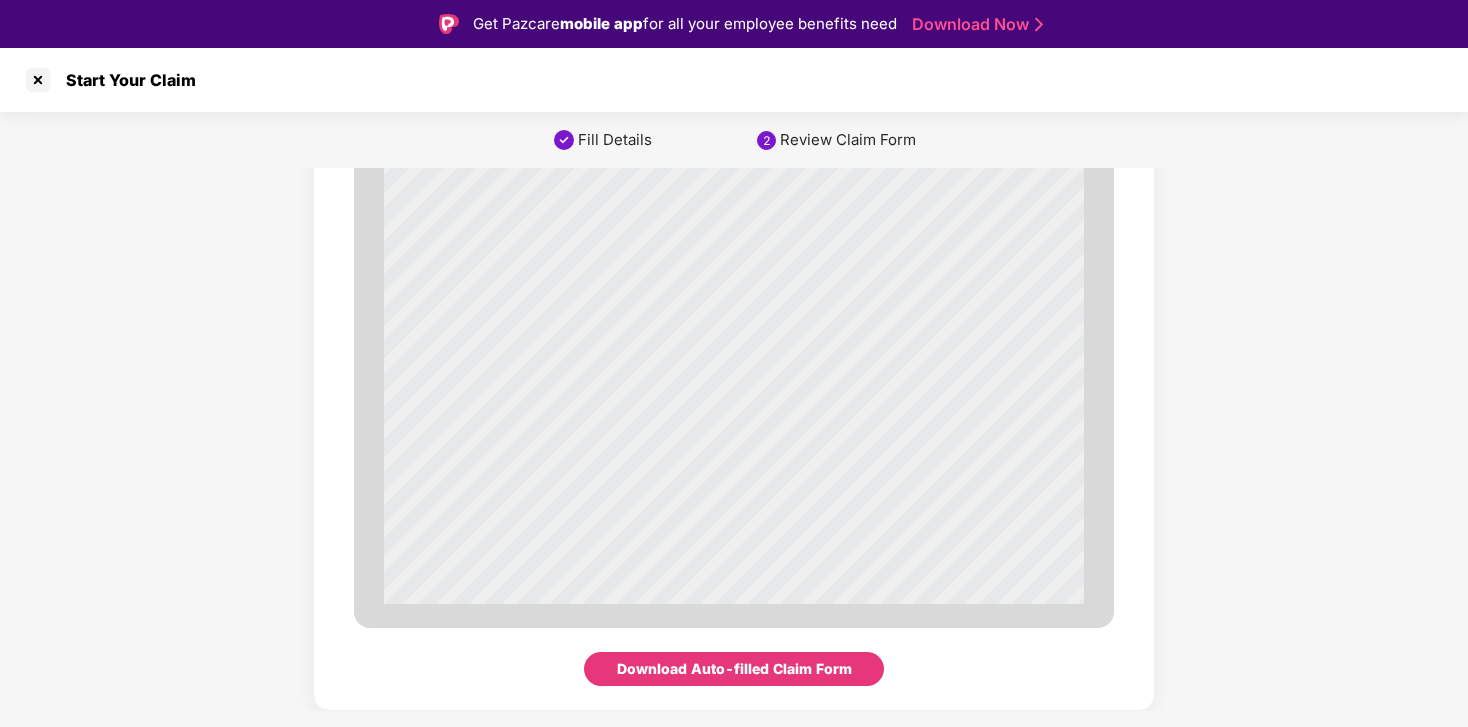 click on "Download Auto-filled Claim Form" at bounding box center (734, 669) 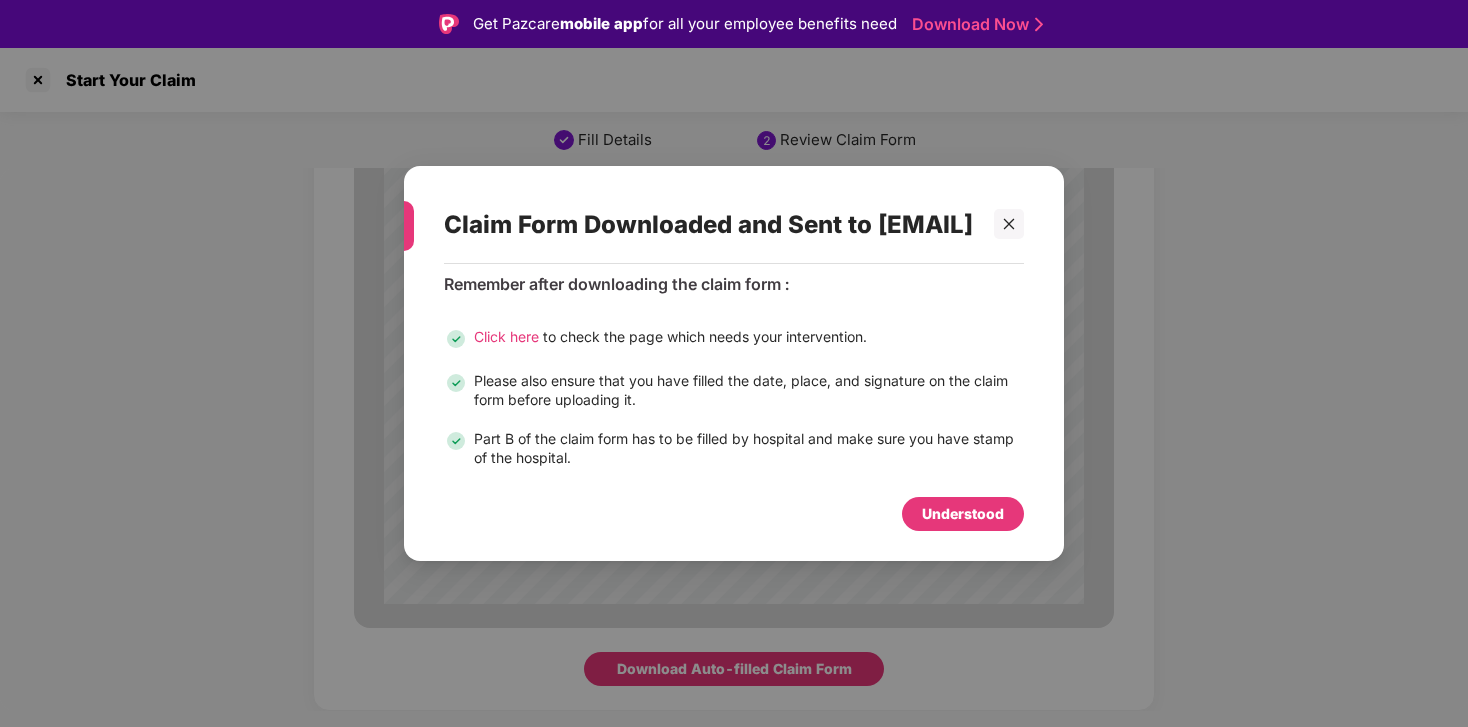 click on "Understood" at bounding box center [963, 514] 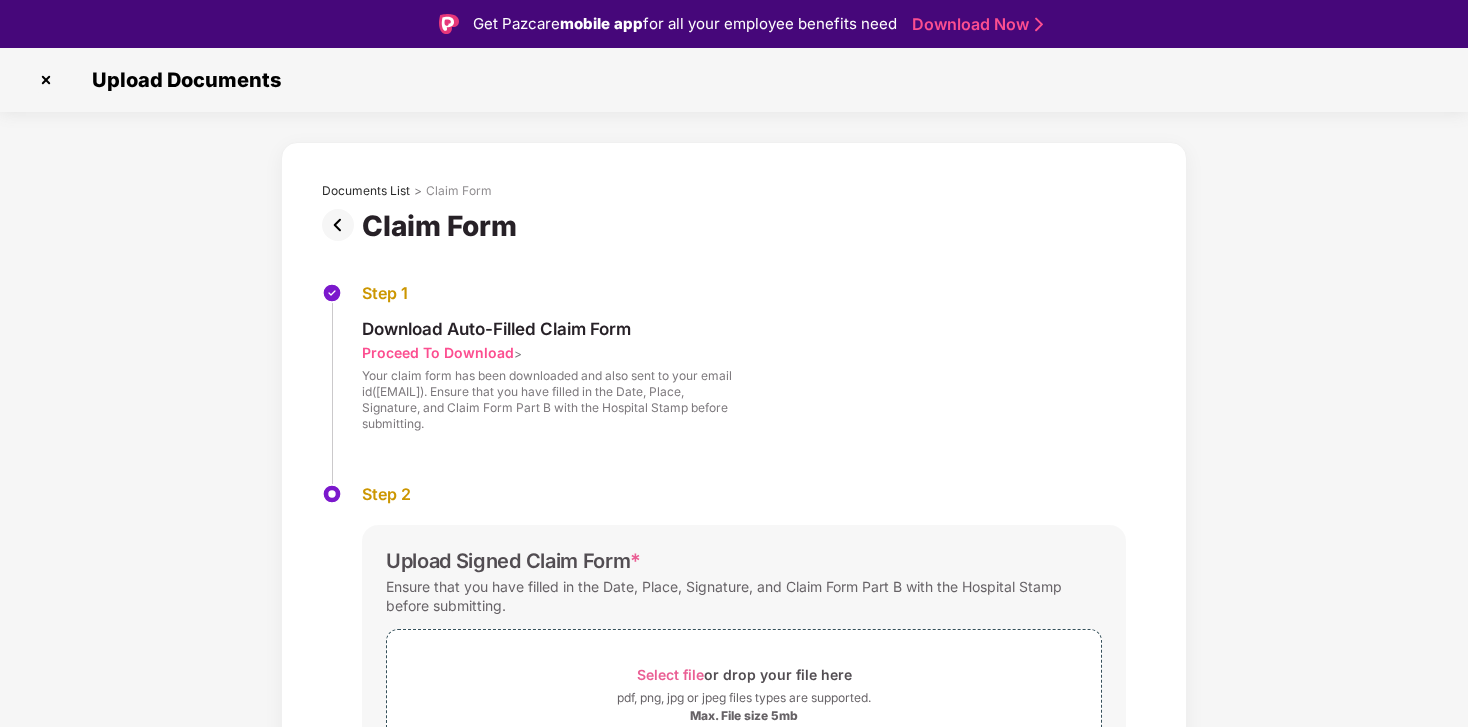 scroll, scrollTop: 116, scrollLeft: 0, axis: vertical 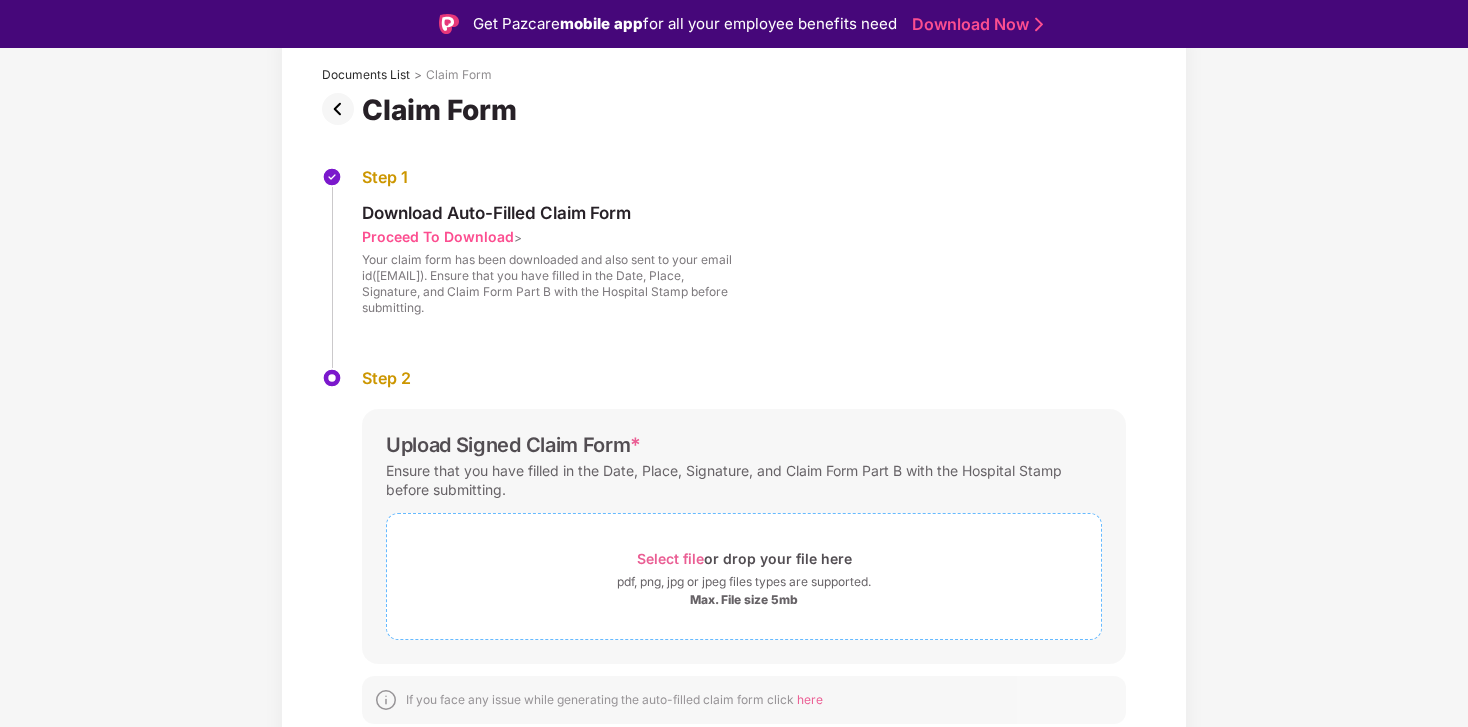 click on "Select file" at bounding box center (670, 558) 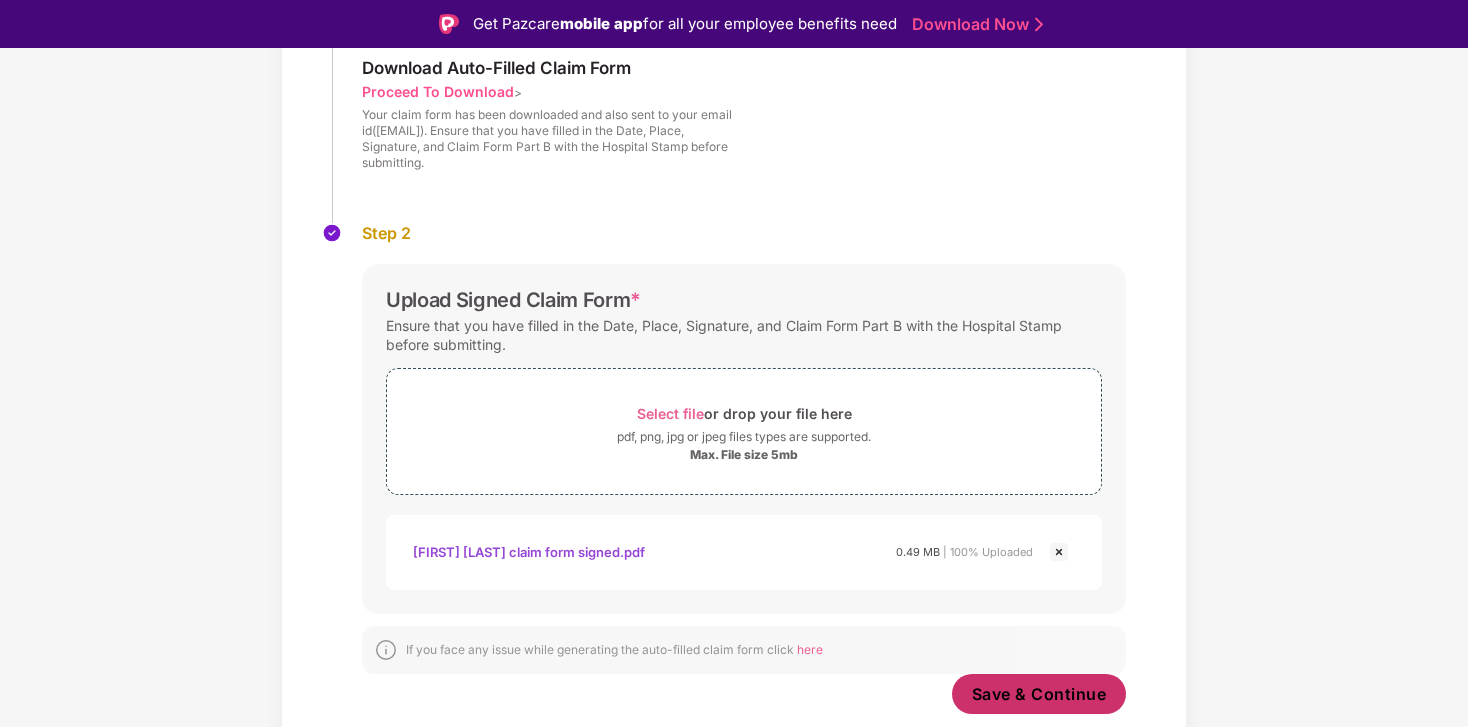 scroll, scrollTop: 261, scrollLeft: 0, axis: vertical 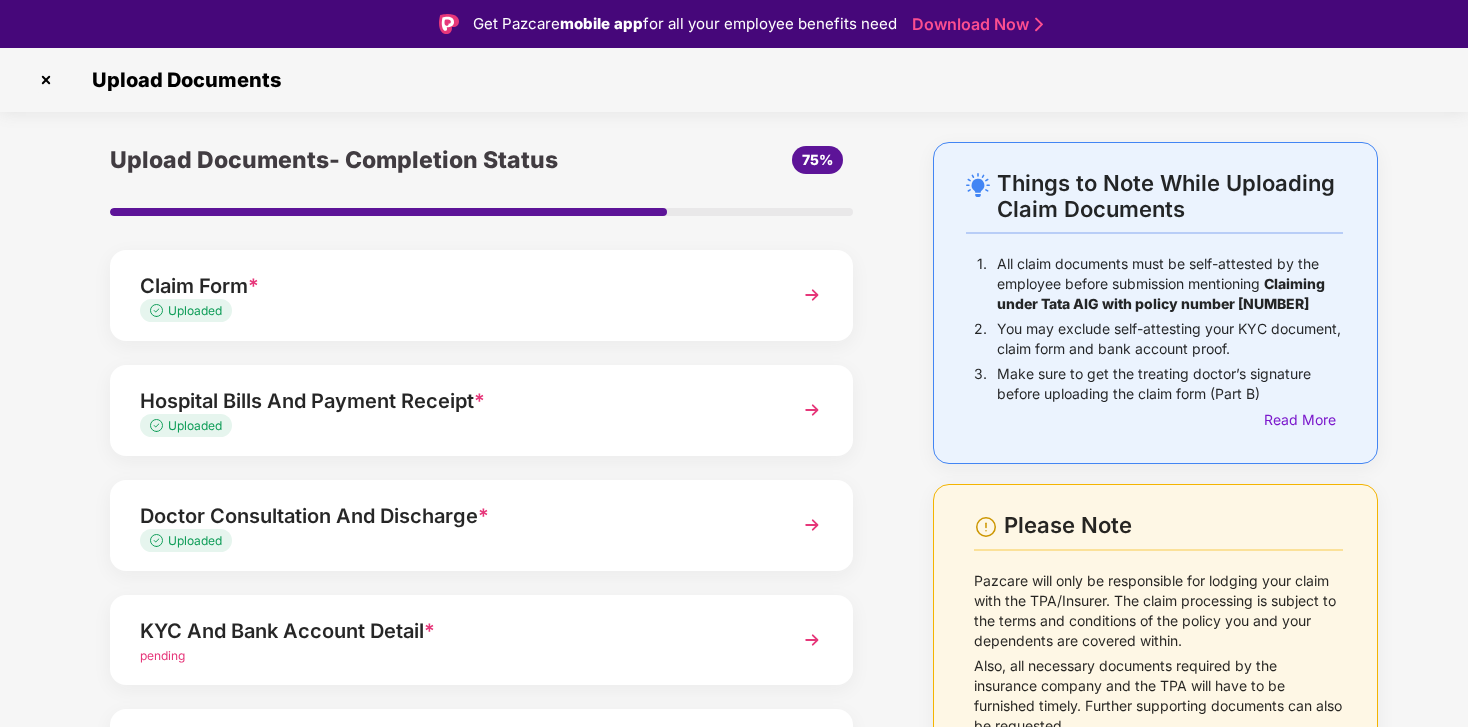 click on "Hospital Bills And Payment Receipt *" at bounding box center [453, 401] 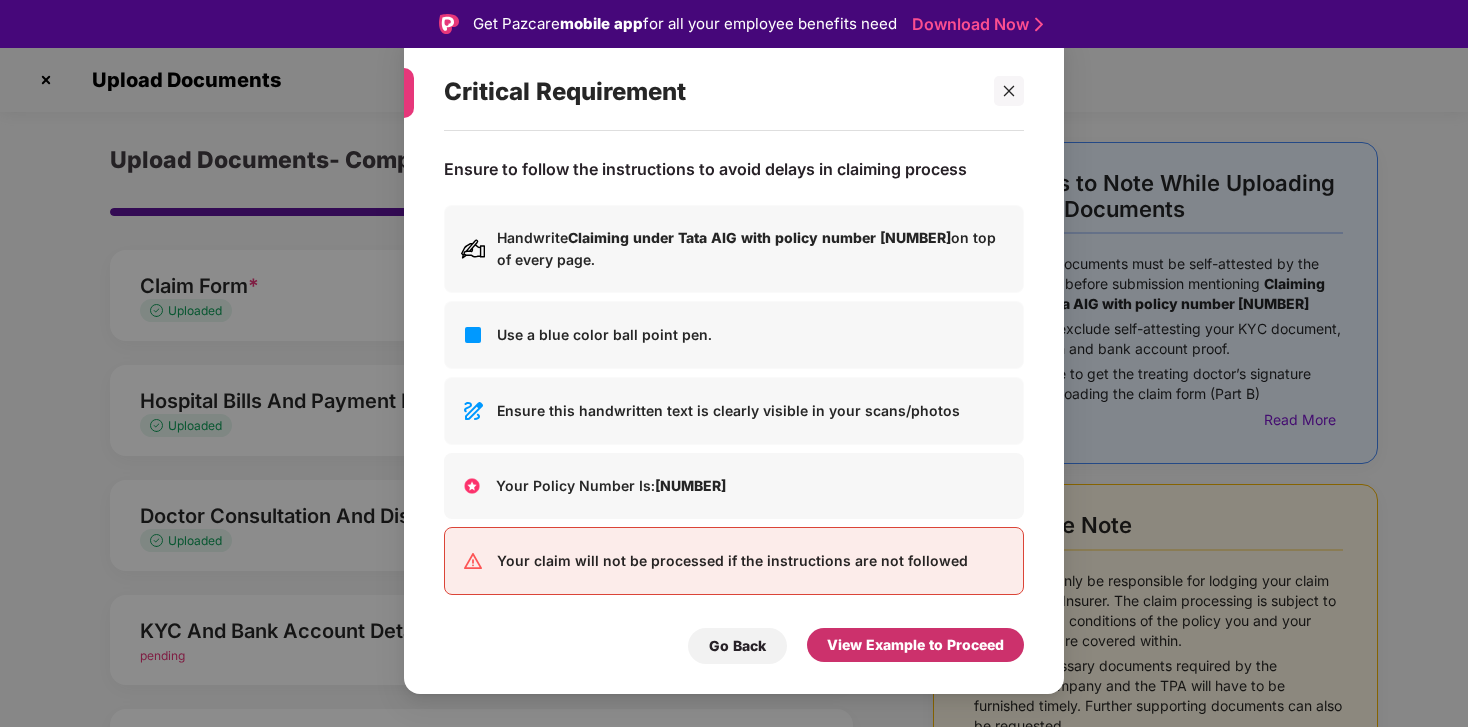 click on "View Example to Proceed" at bounding box center [915, 645] 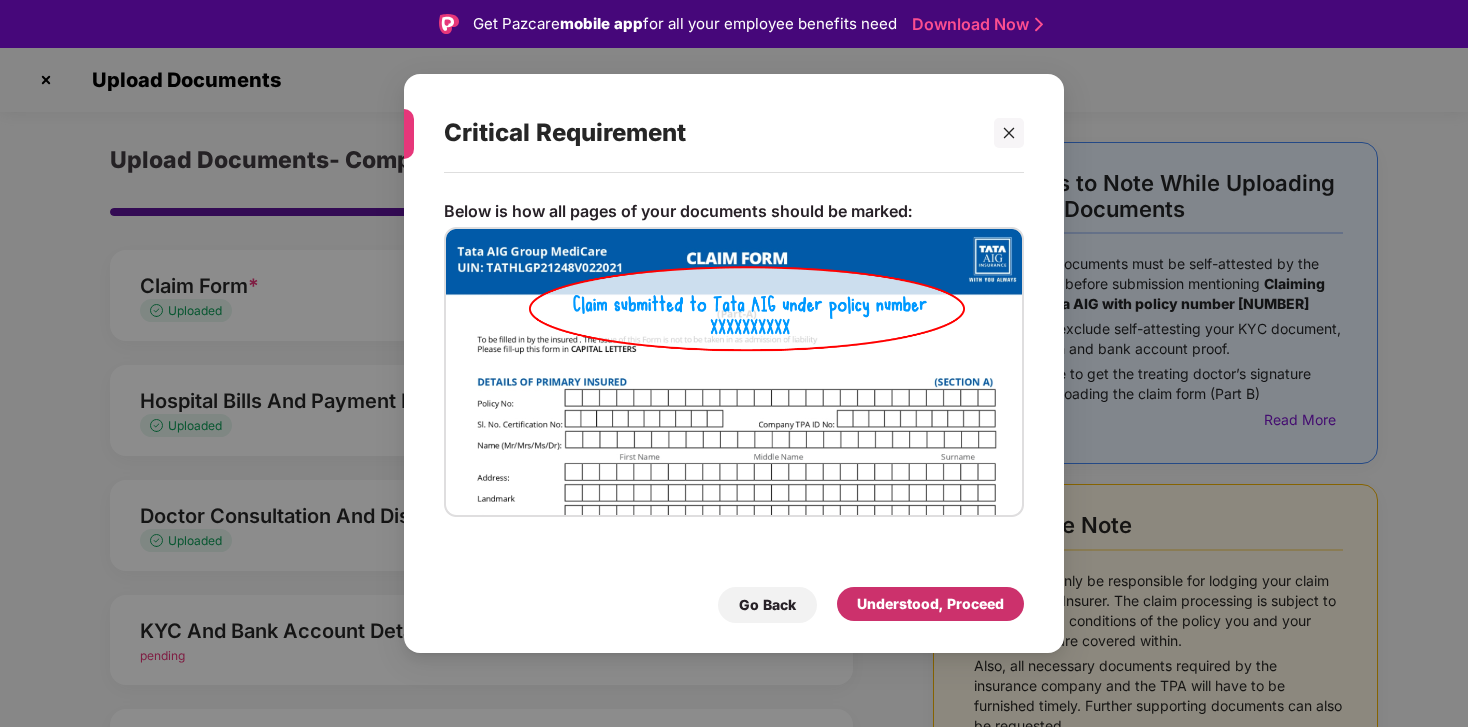 click on "Understood, Proceed" at bounding box center (930, 604) 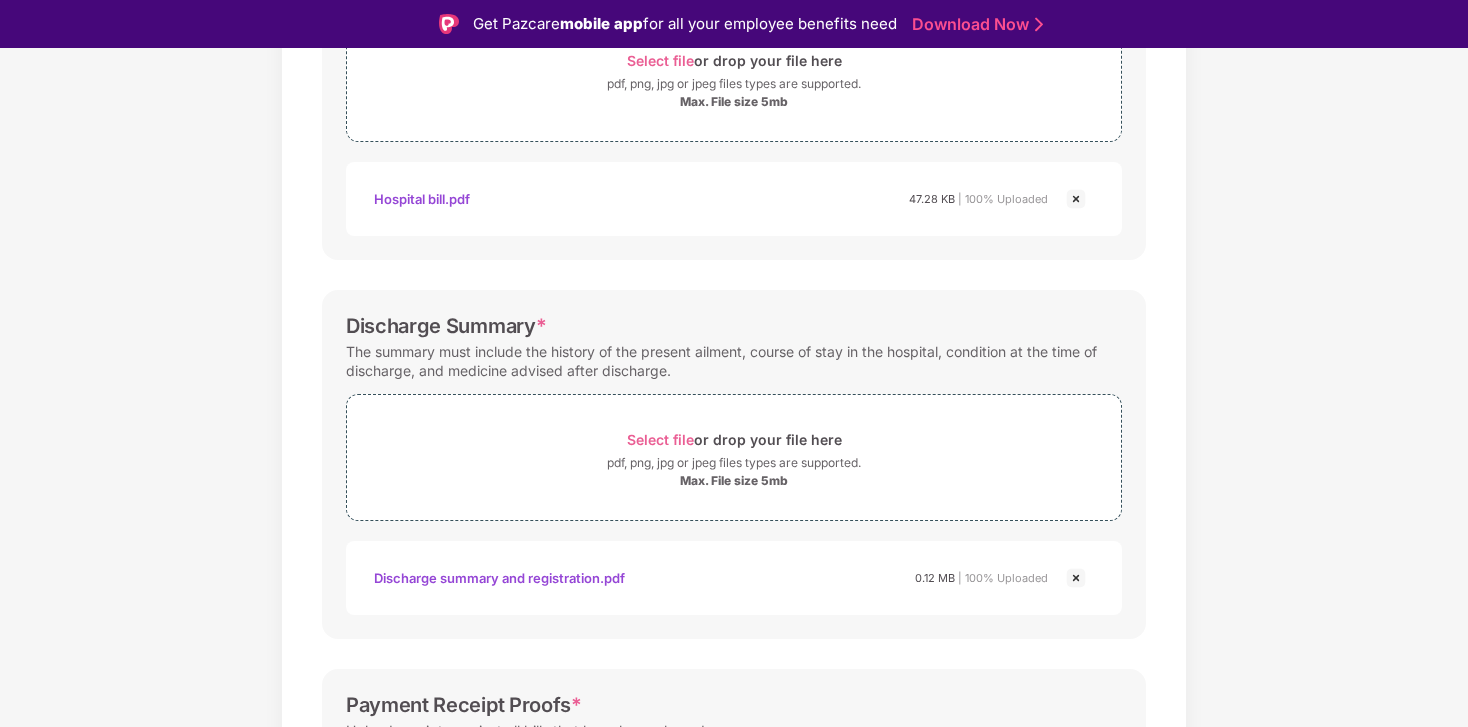 scroll, scrollTop: 0, scrollLeft: 0, axis: both 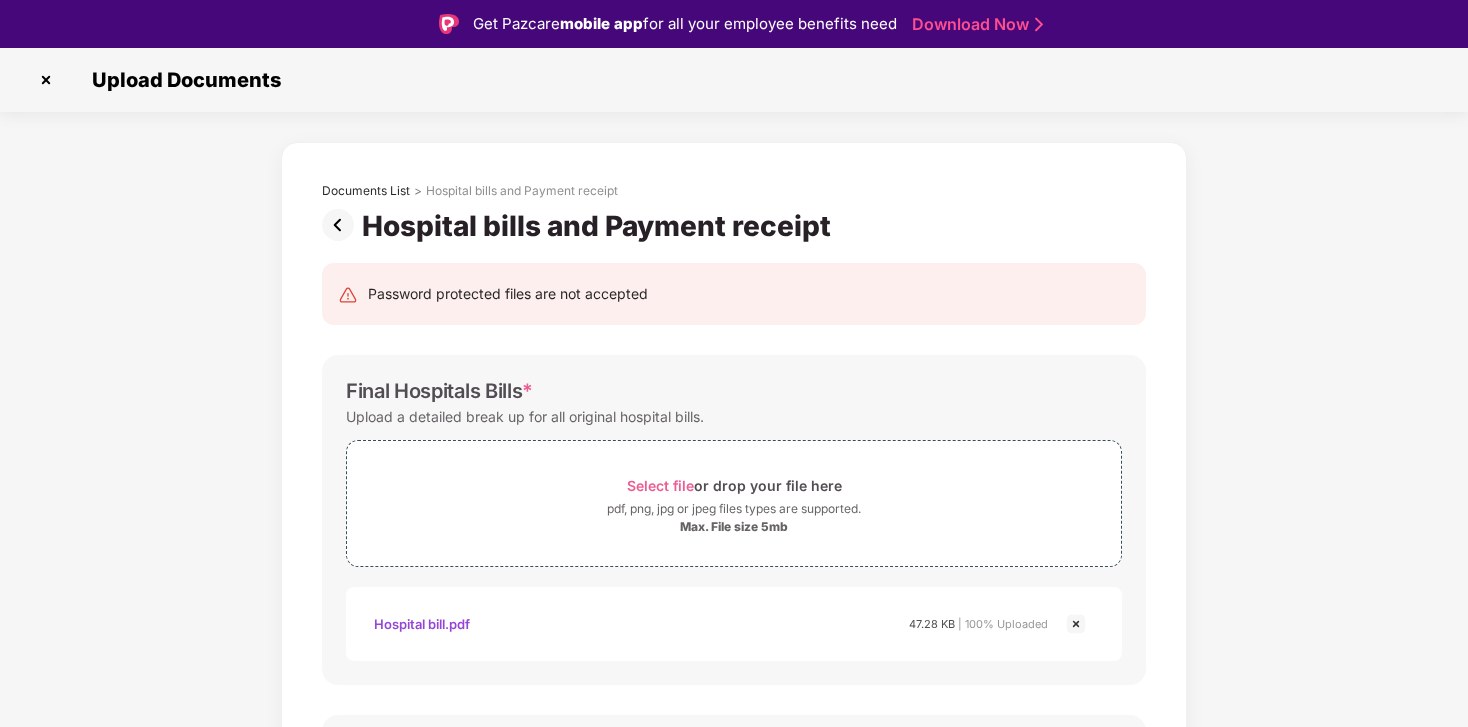 click at bounding box center (342, 225) 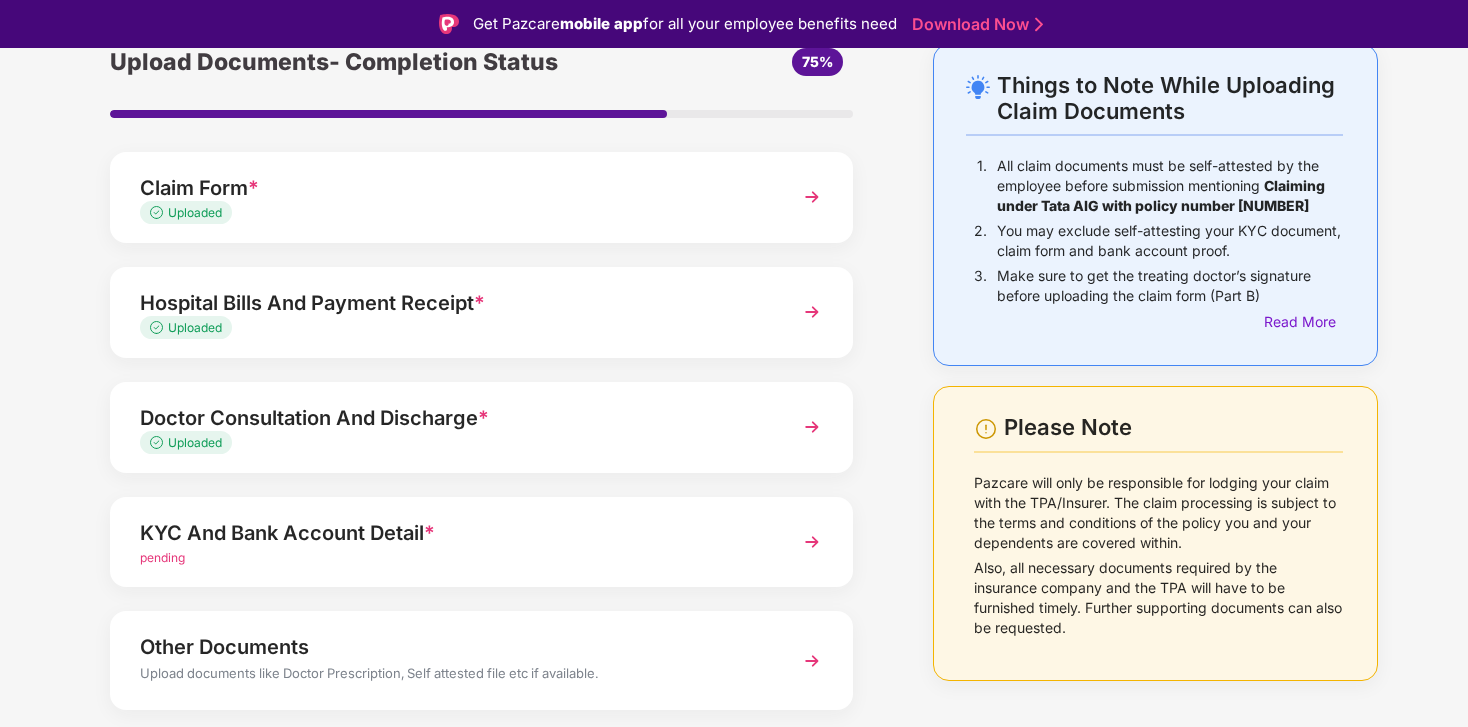 scroll, scrollTop: 122, scrollLeft: 0, axis: vertical 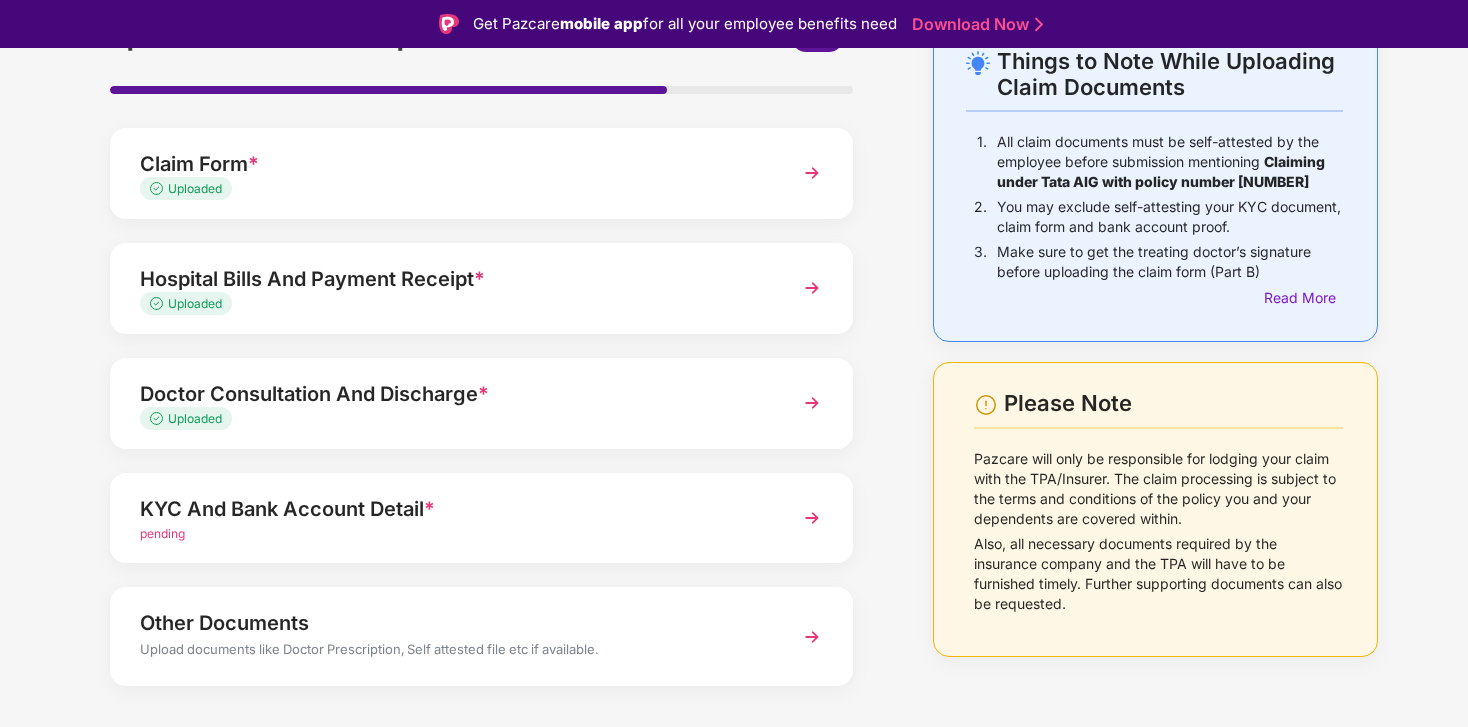 click on "Uploaded" at bounding box center (453, 419) 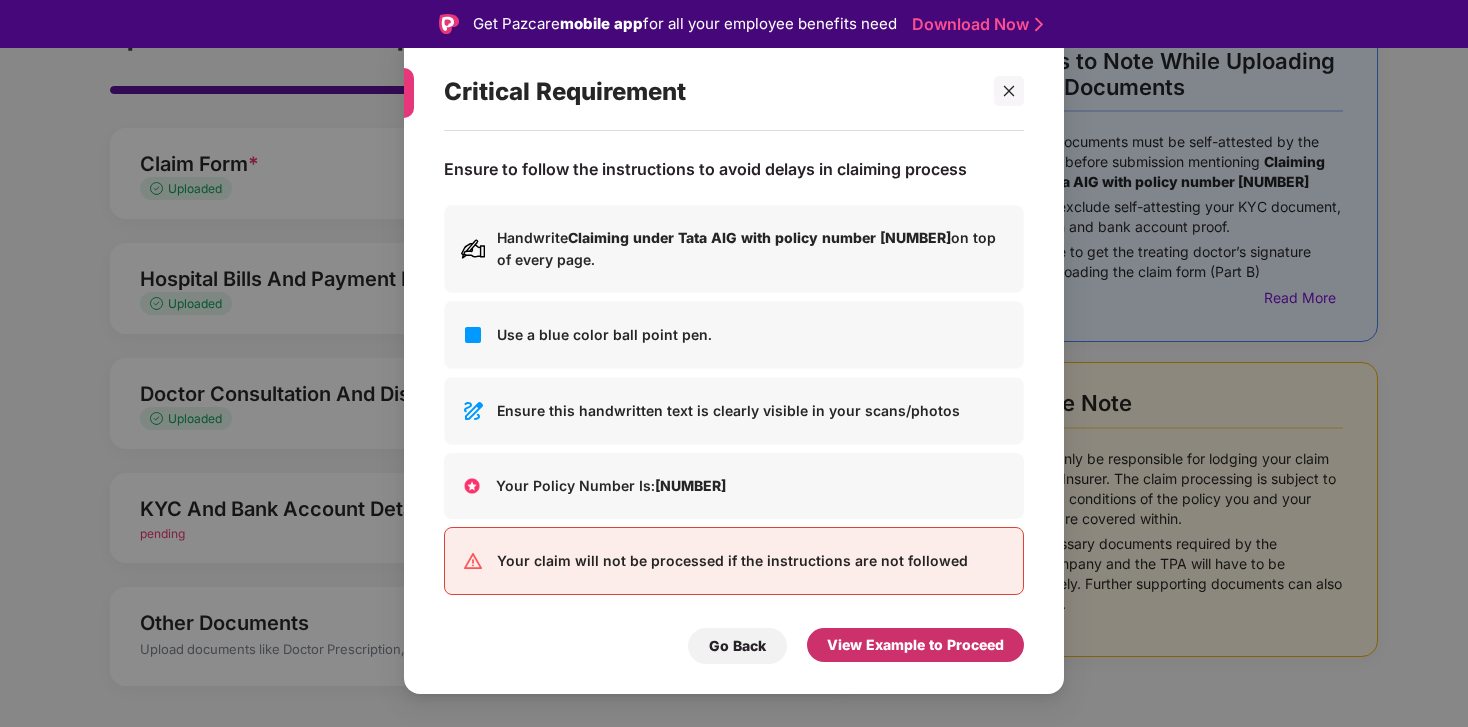 click on "View Example to Proceed" at bounding box center (915, 645) 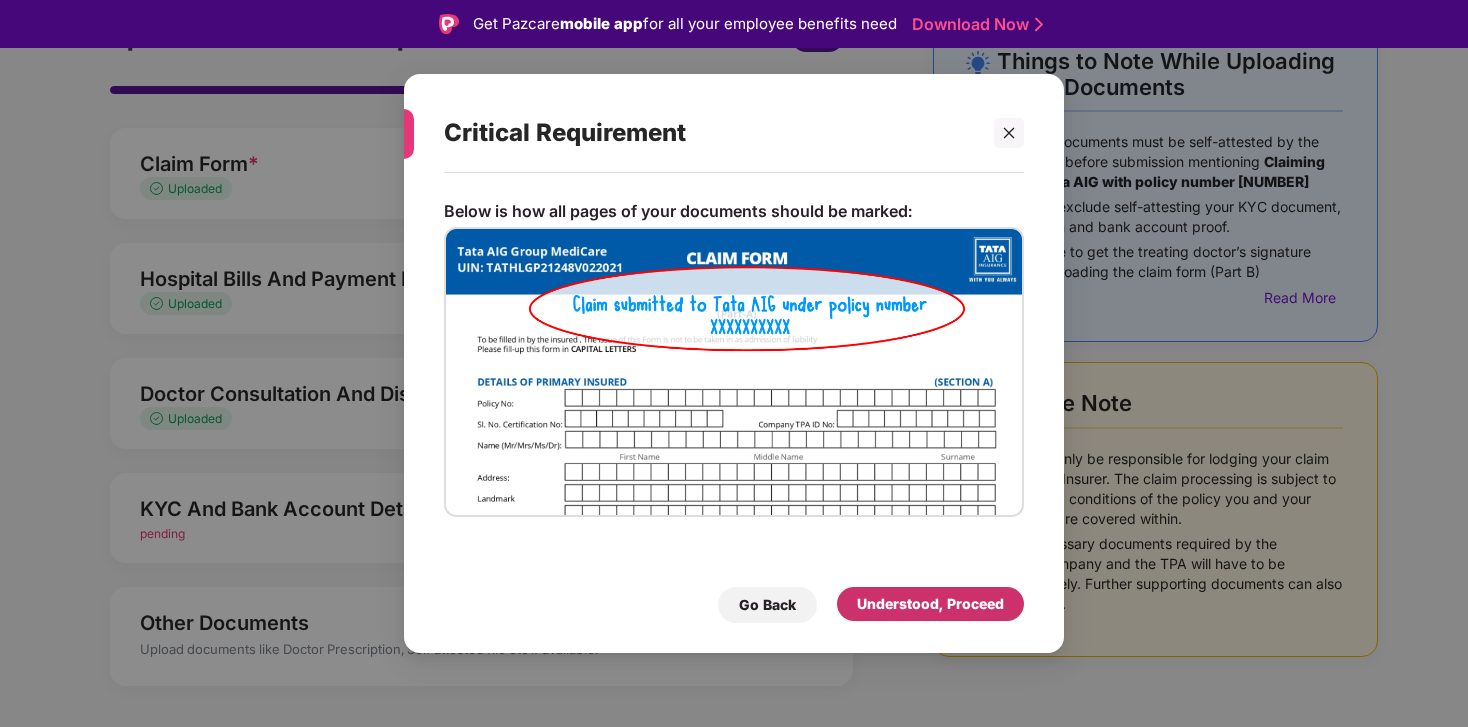 click on "Understood, Proceed" at bounding box center (930, 604) 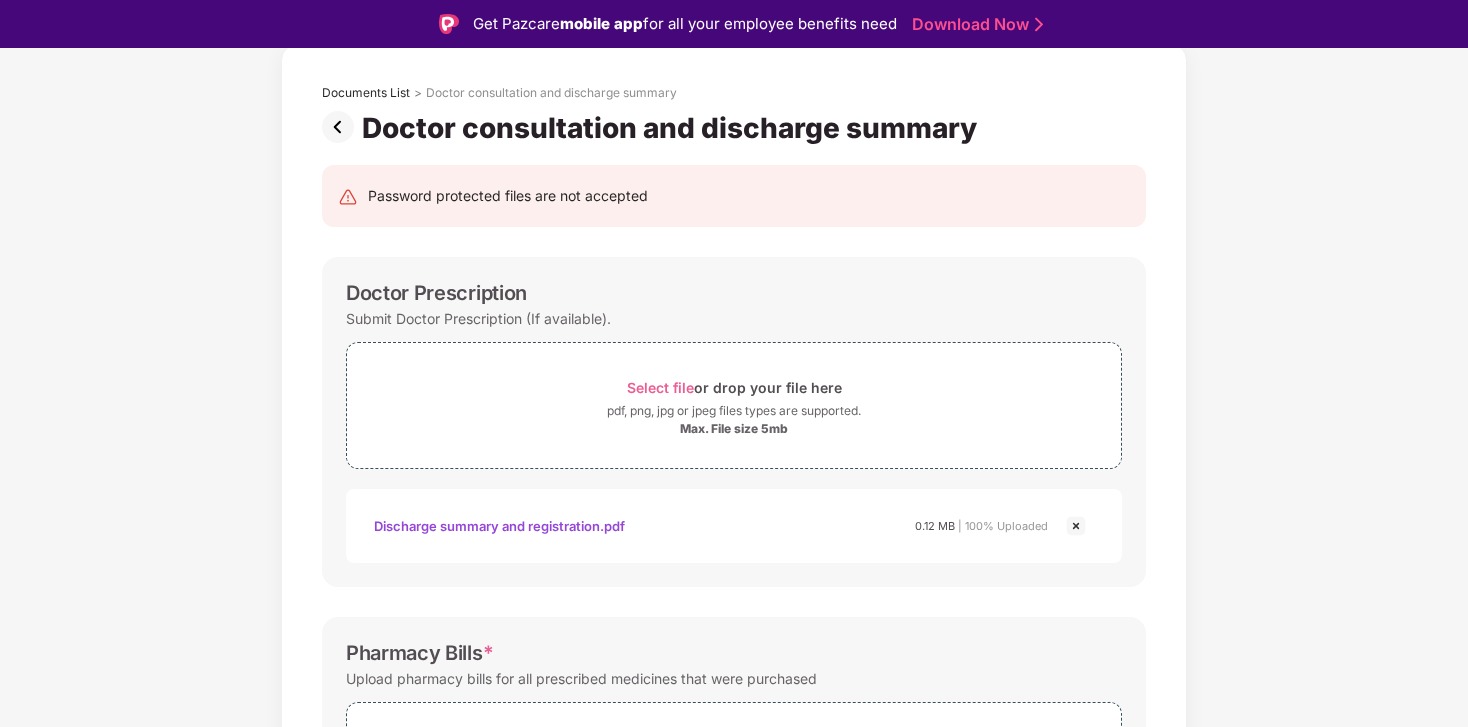 scroll, scrollTop: 158, scrollLeft: 0, axis: vertical 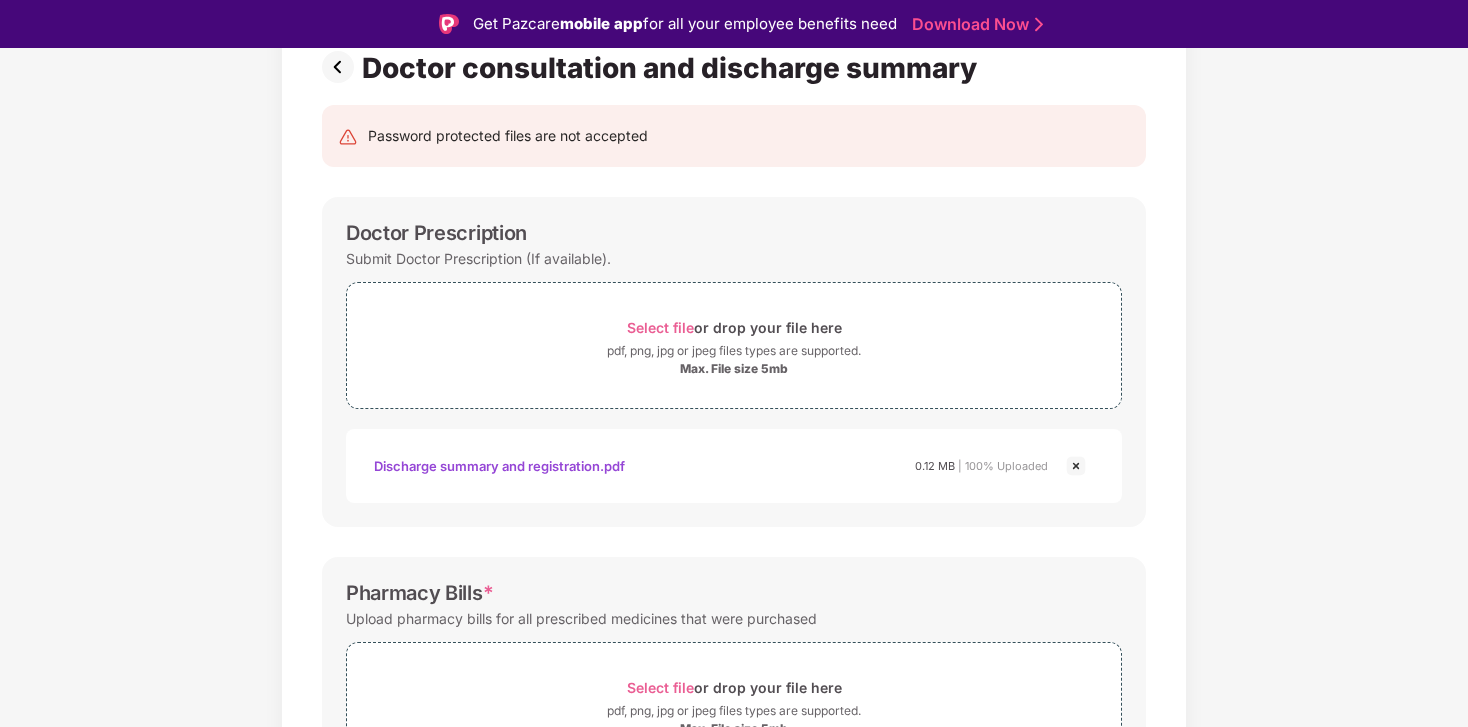 click at bounding box center [1076, 466] 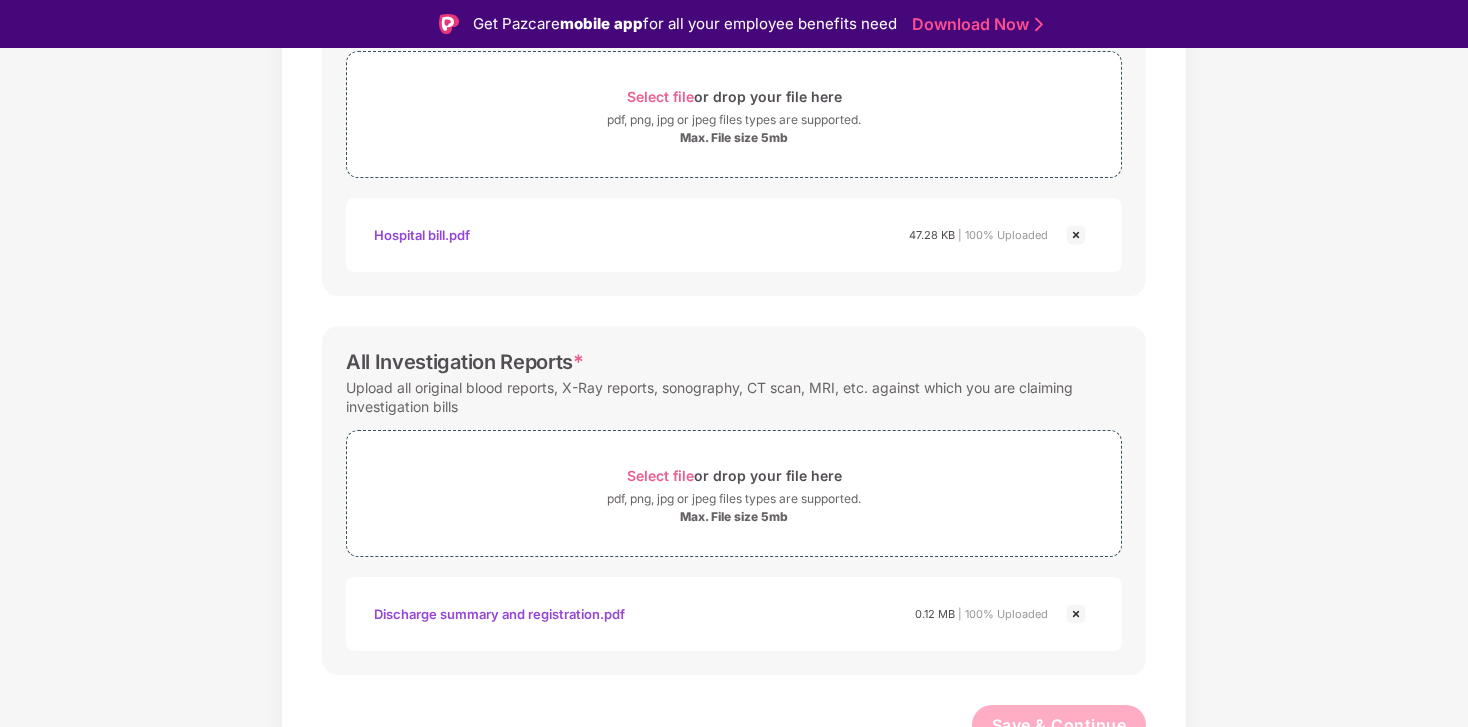 scroll, scrollTop: 676, scrollLeft: 0, axis: vertical 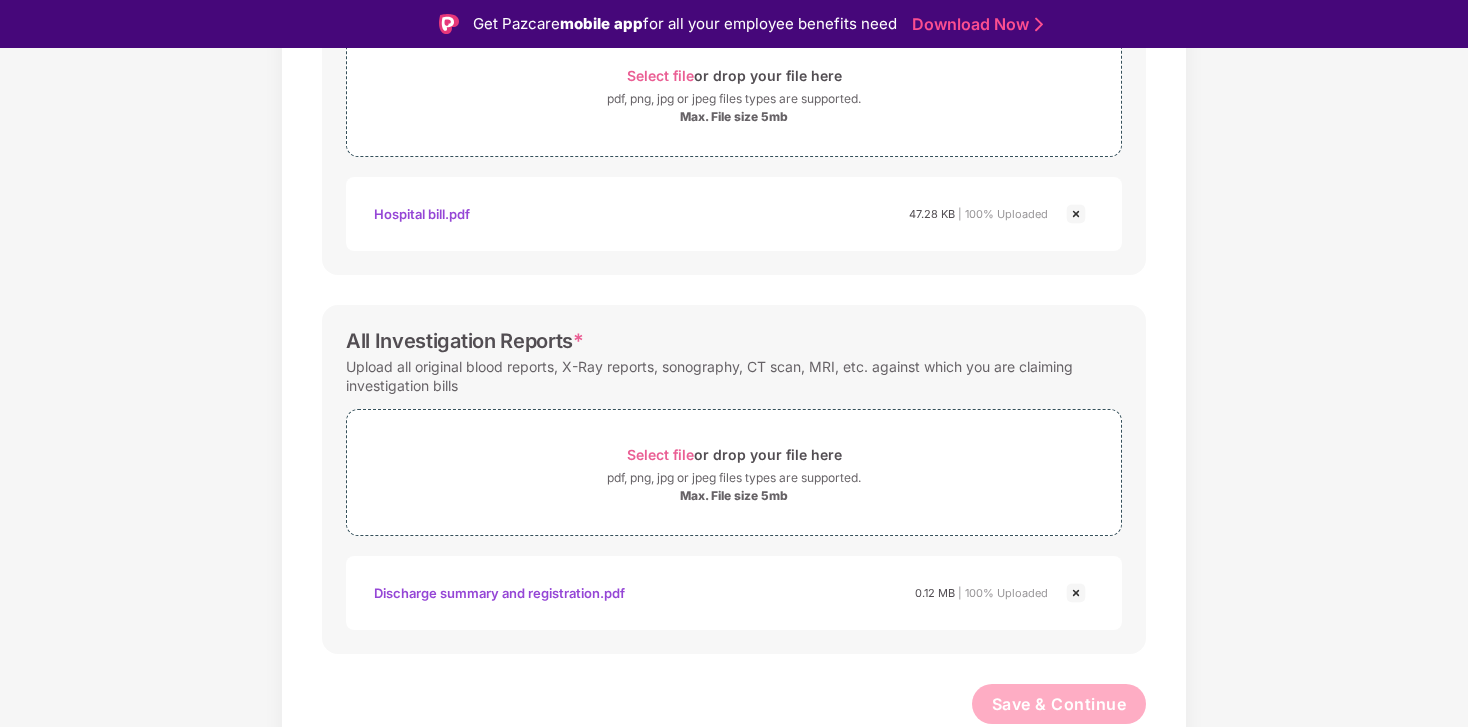 click at bounding box center [1076, 593] 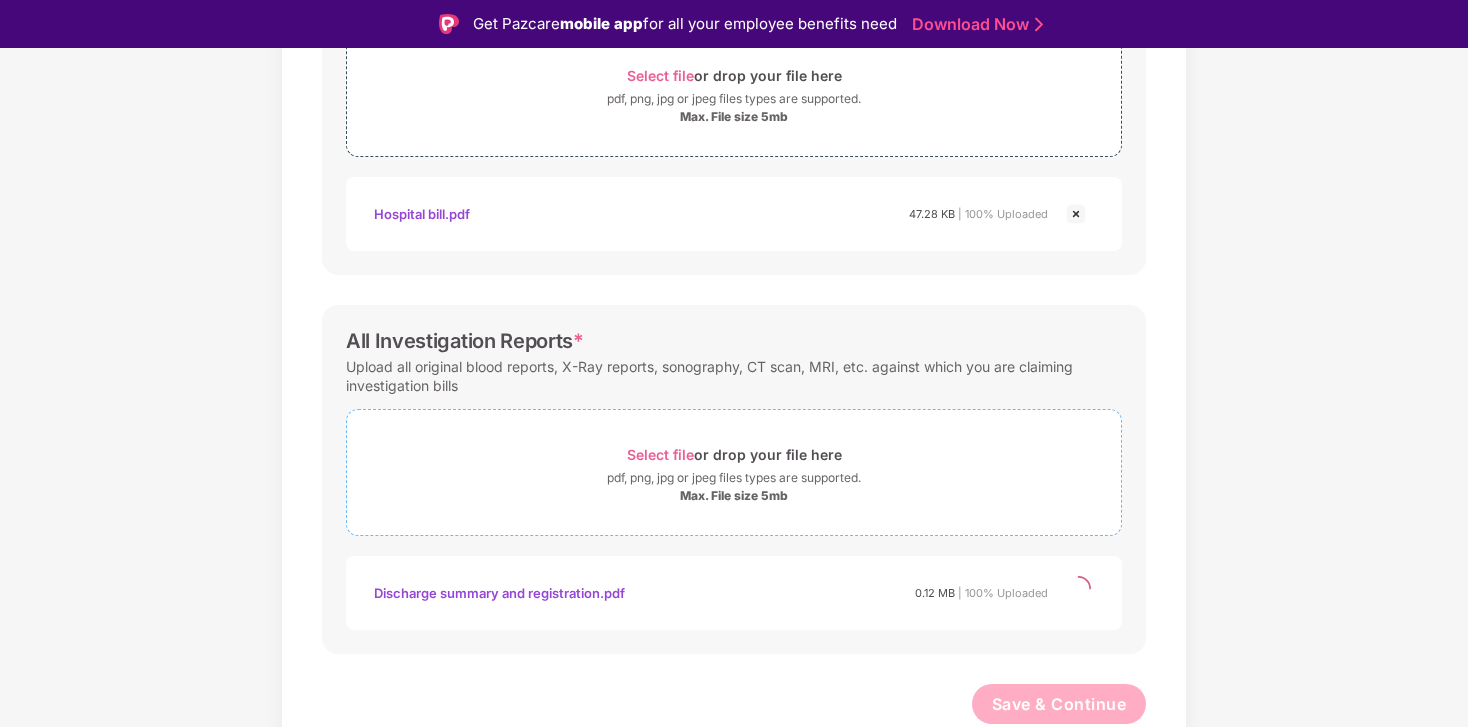 scroll, scrollTop: 582, scrollLeft: 0, axis: vertical 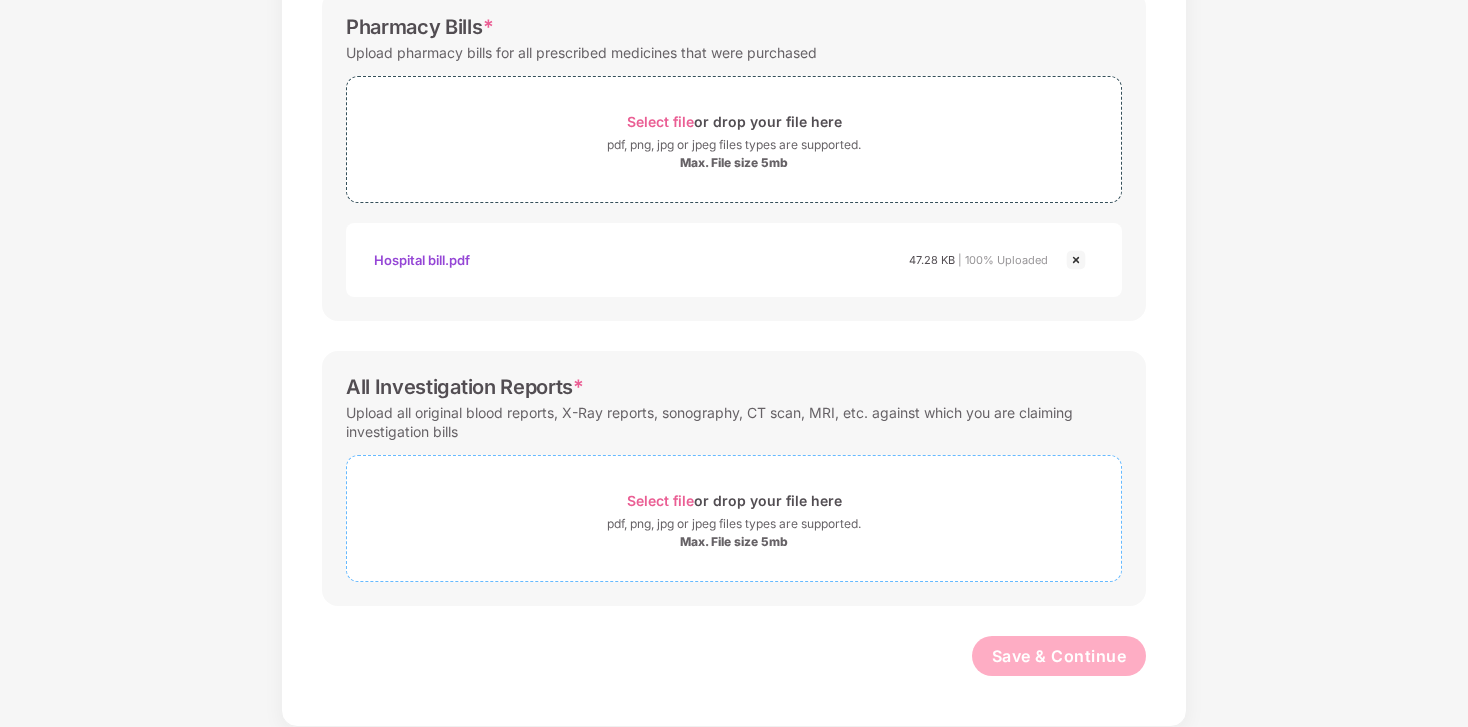 click on "Select file" at bounding box center (660, 500) 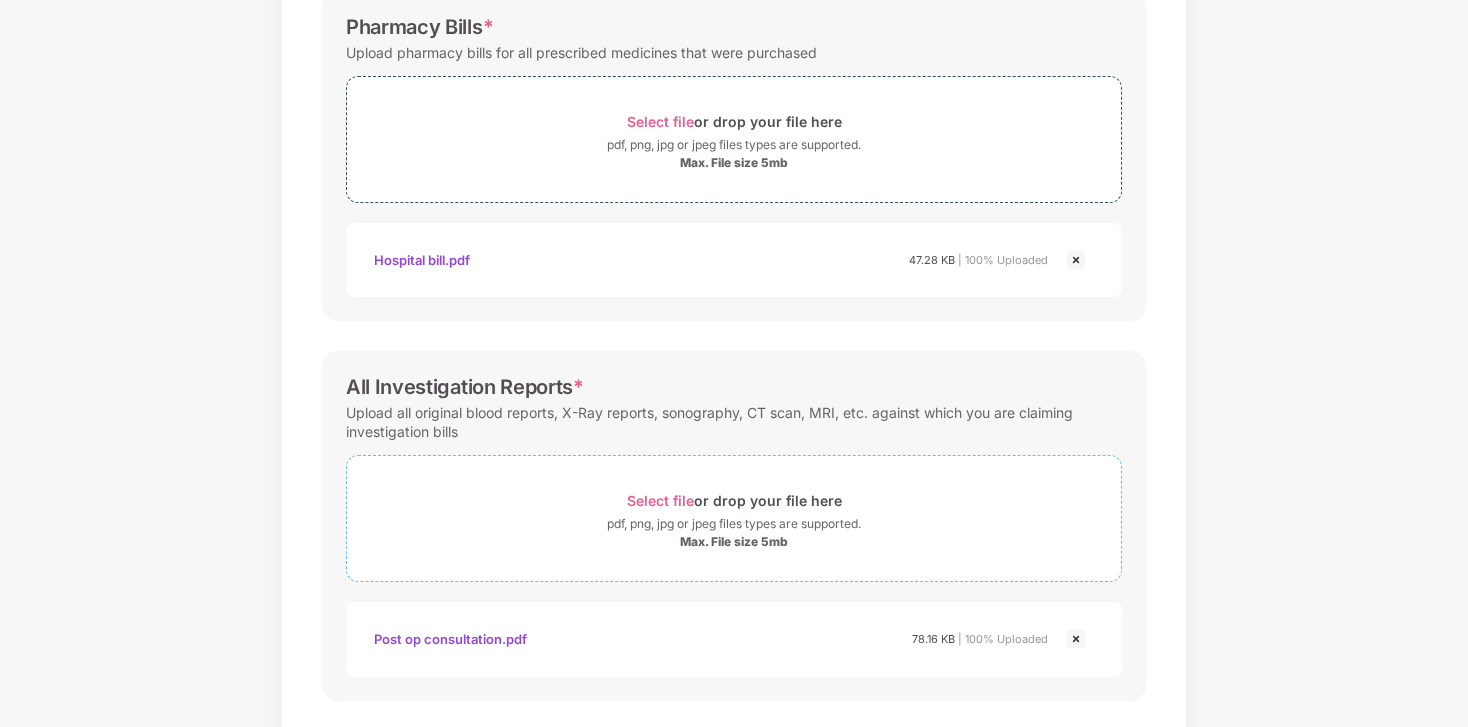 scroll, scrollTop: 677, scrollLeft: 0, axis: vertical 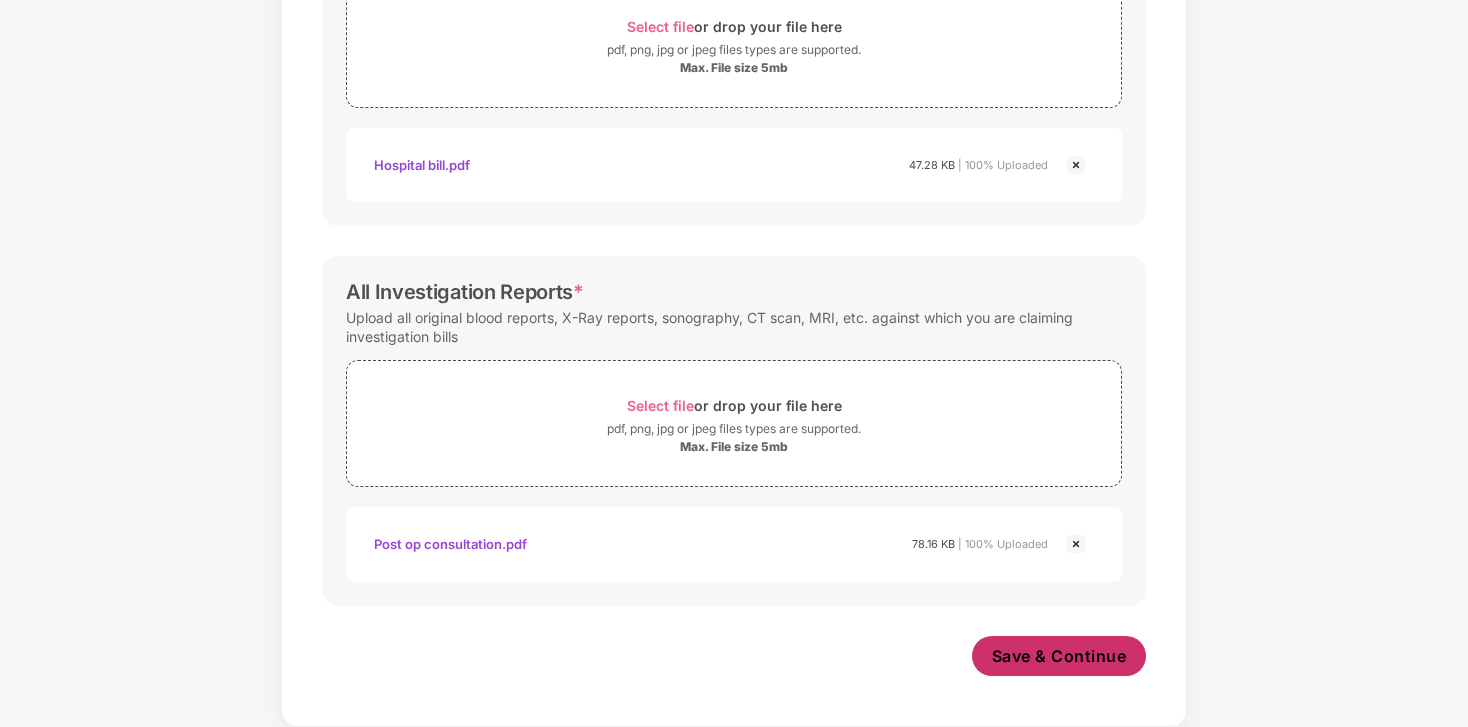 click on "Save & Continue" at bounding box center [1059, 656] 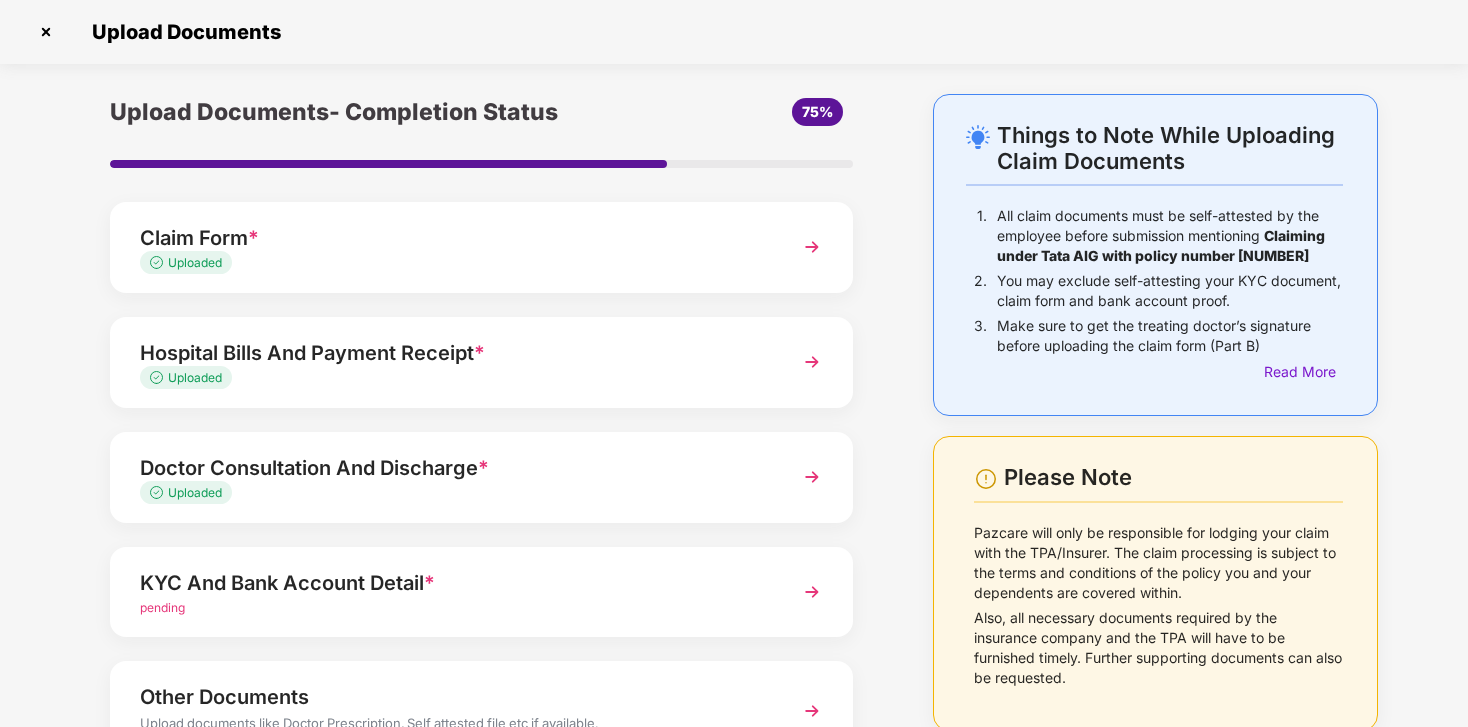scroll, scrollTop: 72, scrollLeft: 0, axis: vertical 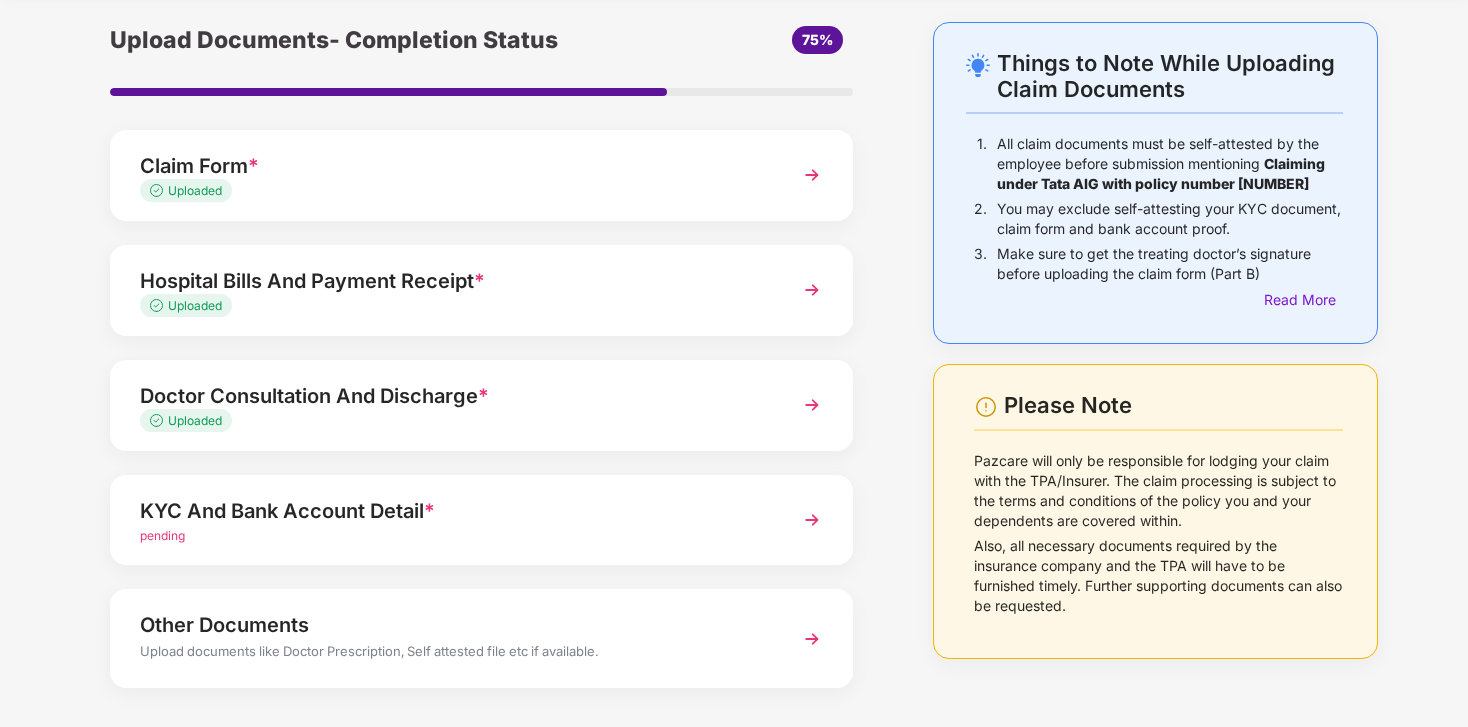 click on "KYC And Bank Account Detail *" at bounding box center (453, 511) 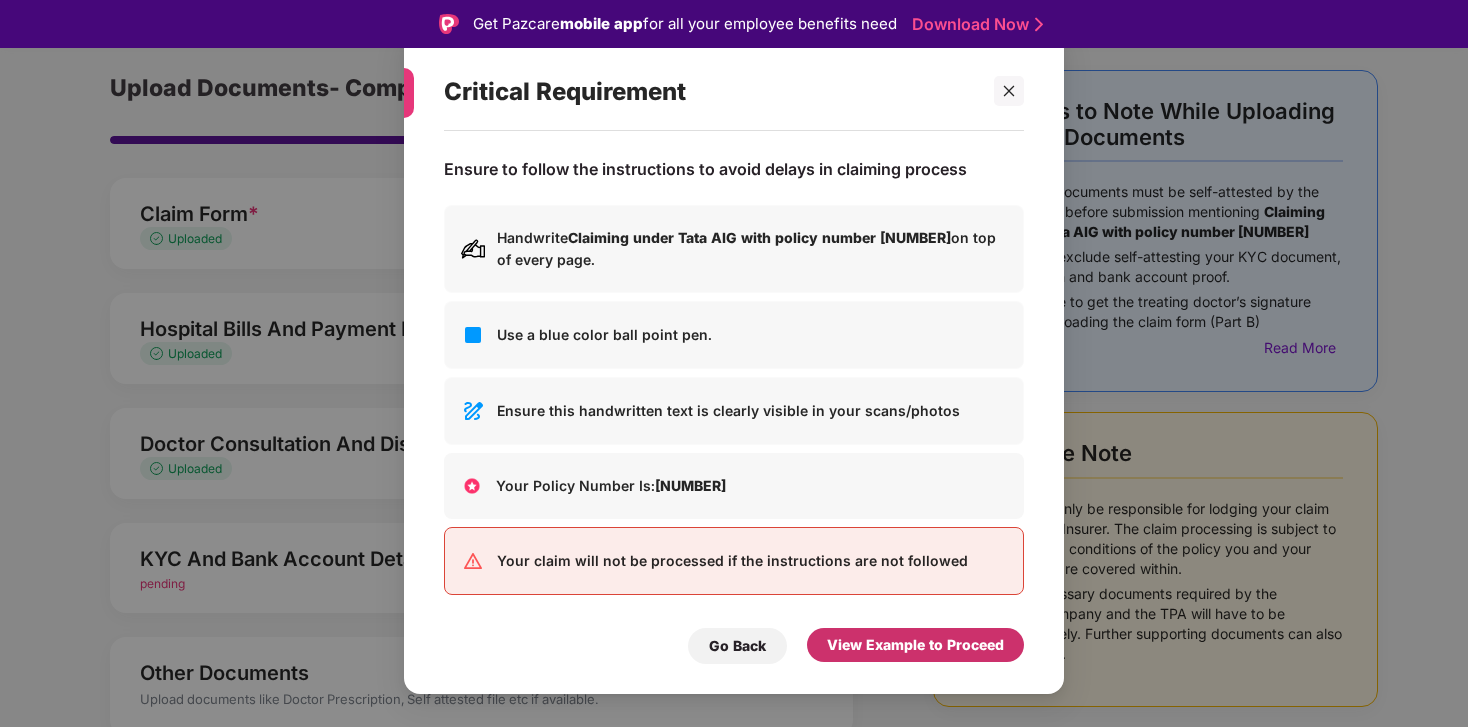 click on "View Example to Proceed" at bounding box center [915, 645] 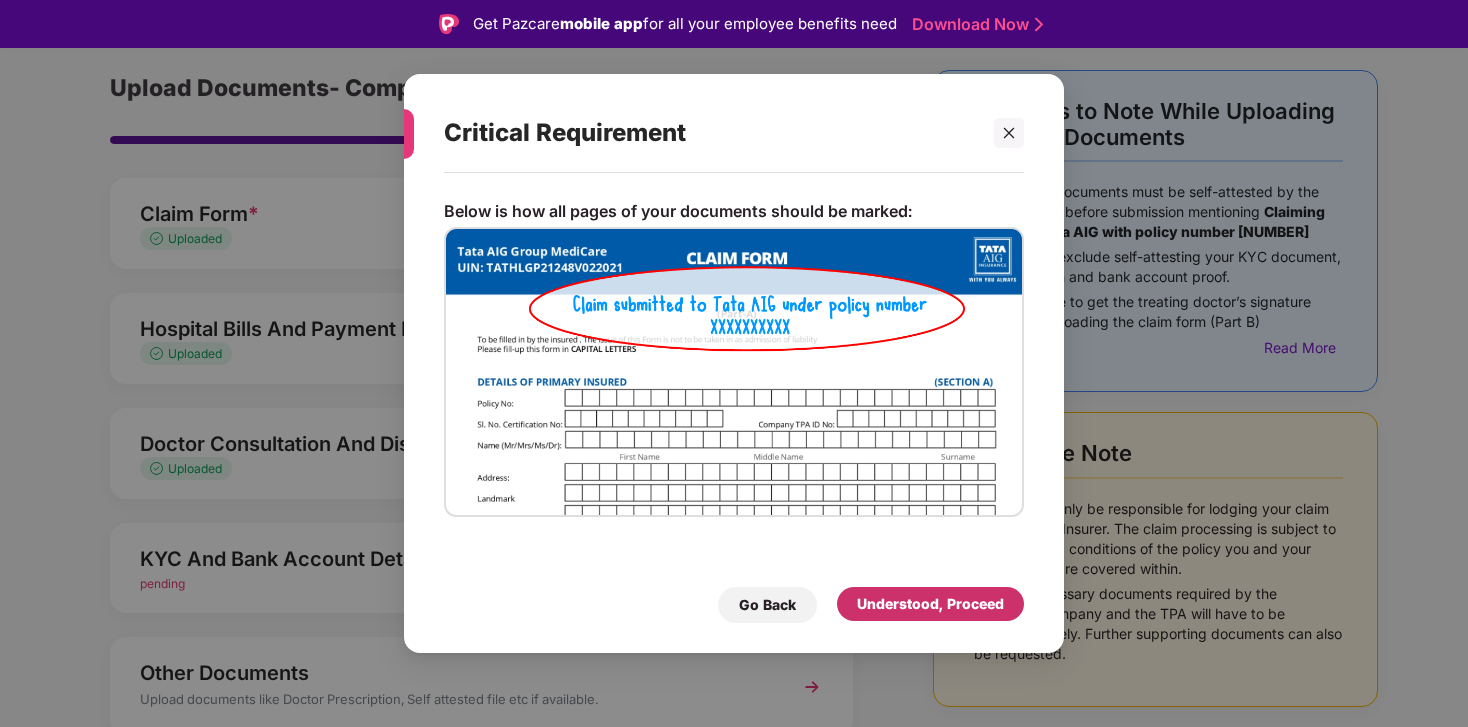 click on "Understood, Proceed" at bounding box center (930, 604) 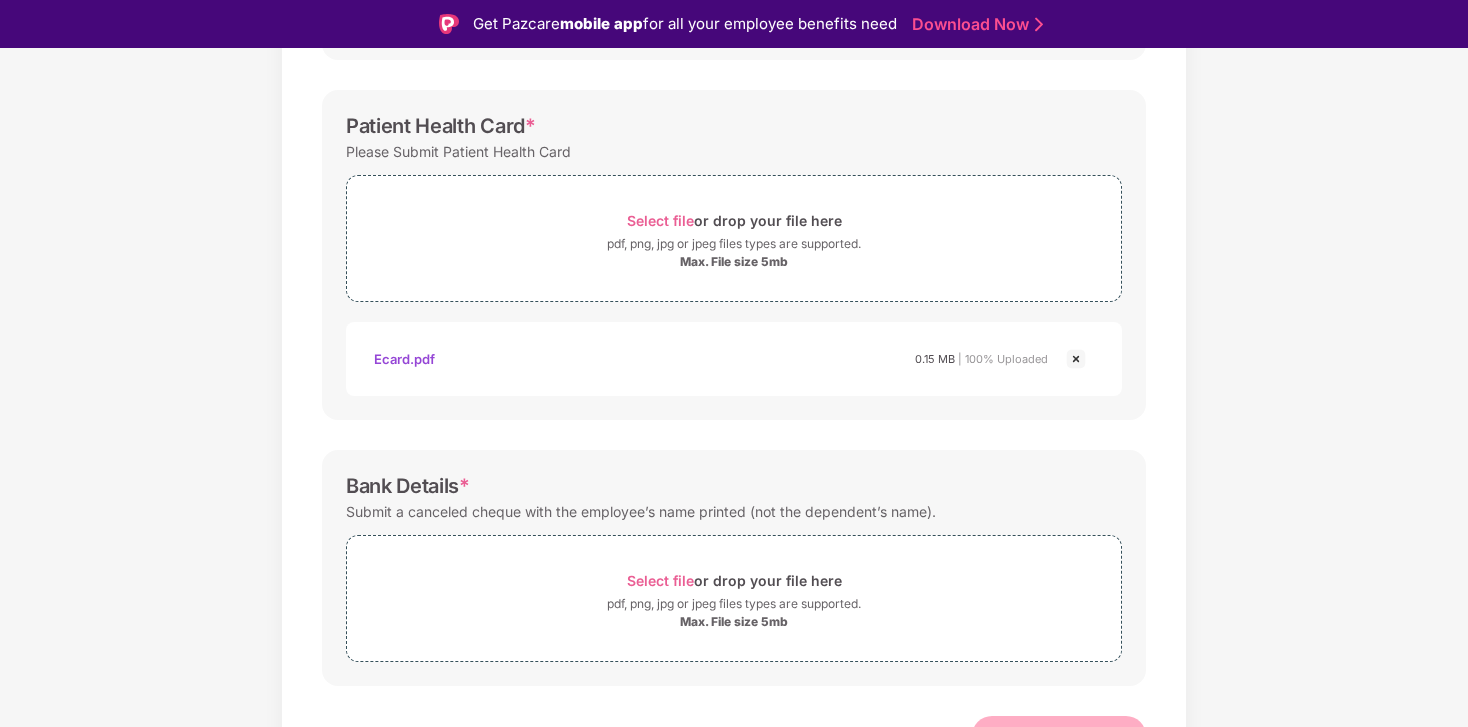scroll, scrollTop: 657, scrollLeft: 0, axis: vertical 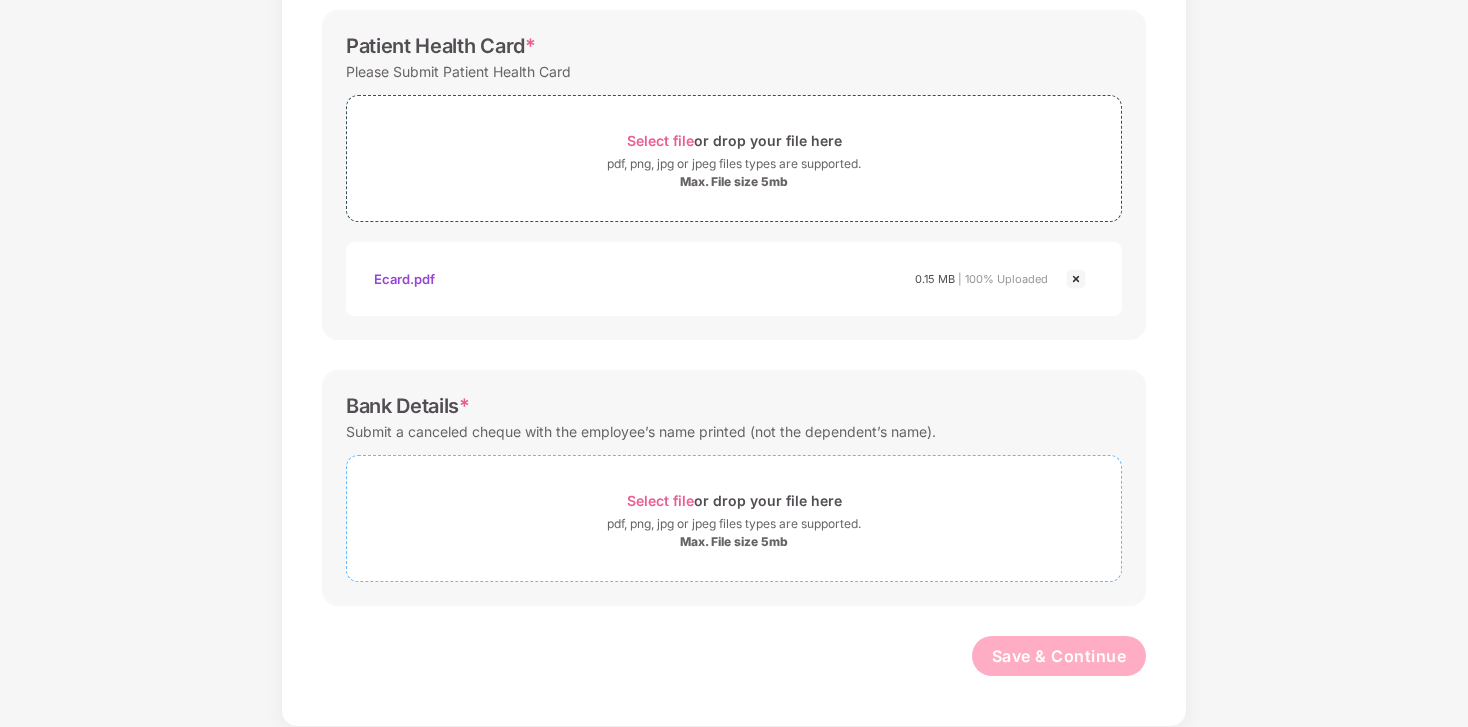 click on "Select file" at bounding box center (660, 500) 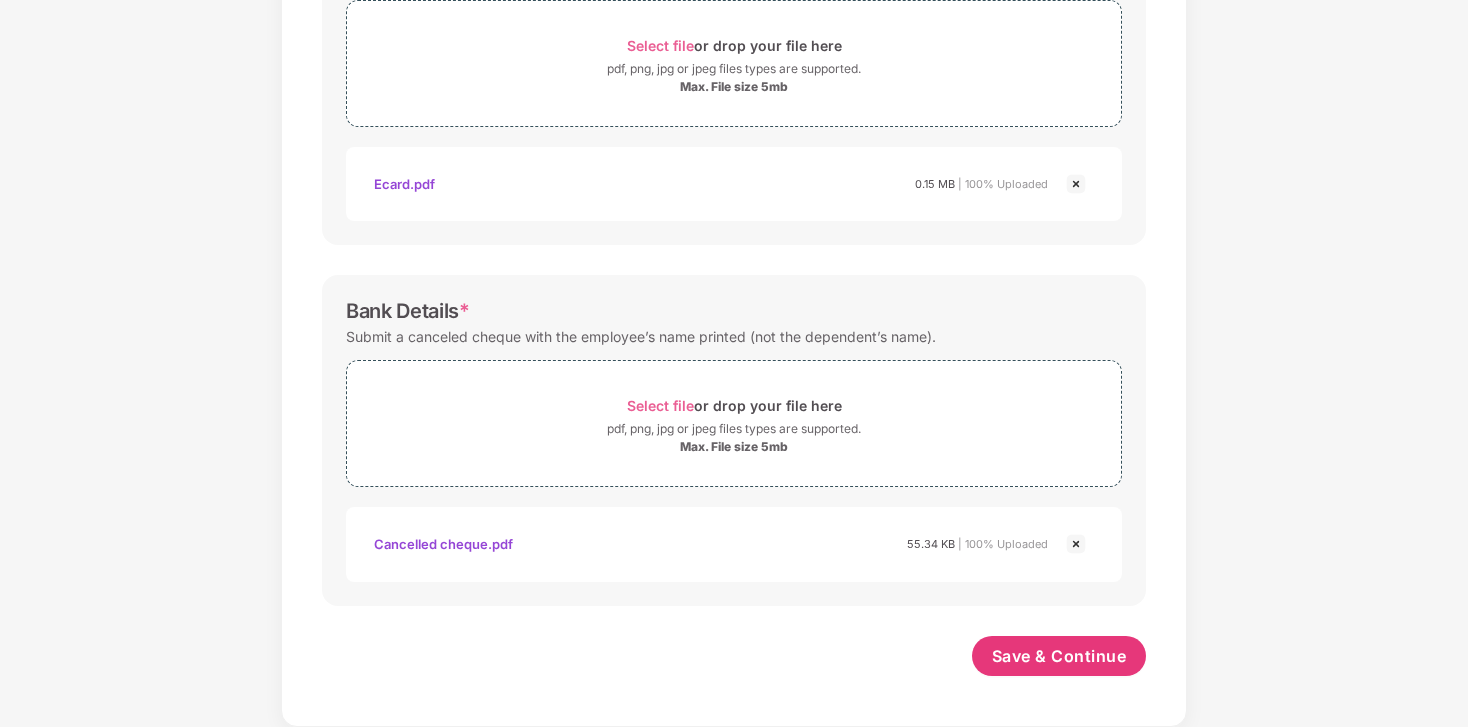 scroll, scrollTop: 752, scrollLeft: 0, axis: vertical 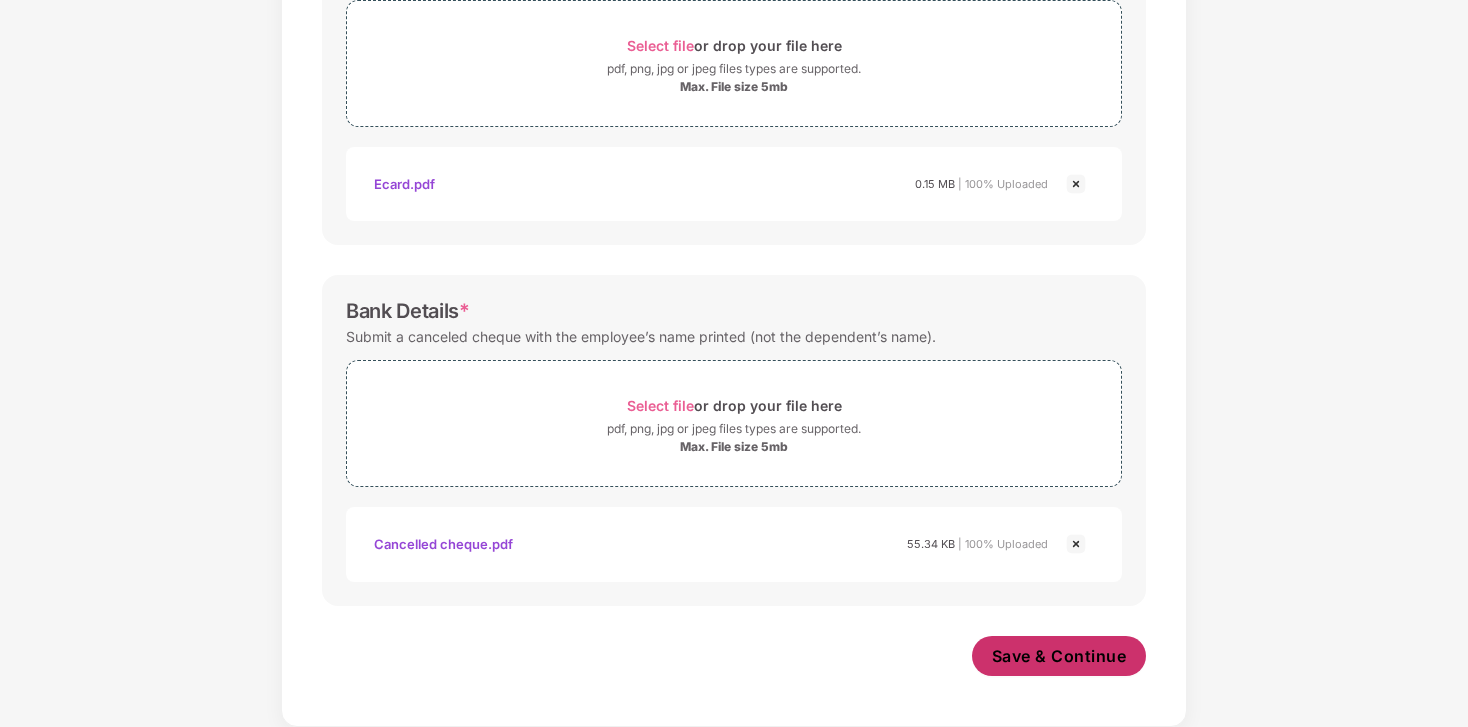click on "Save & Continue" at bounding box center [1059, 656] 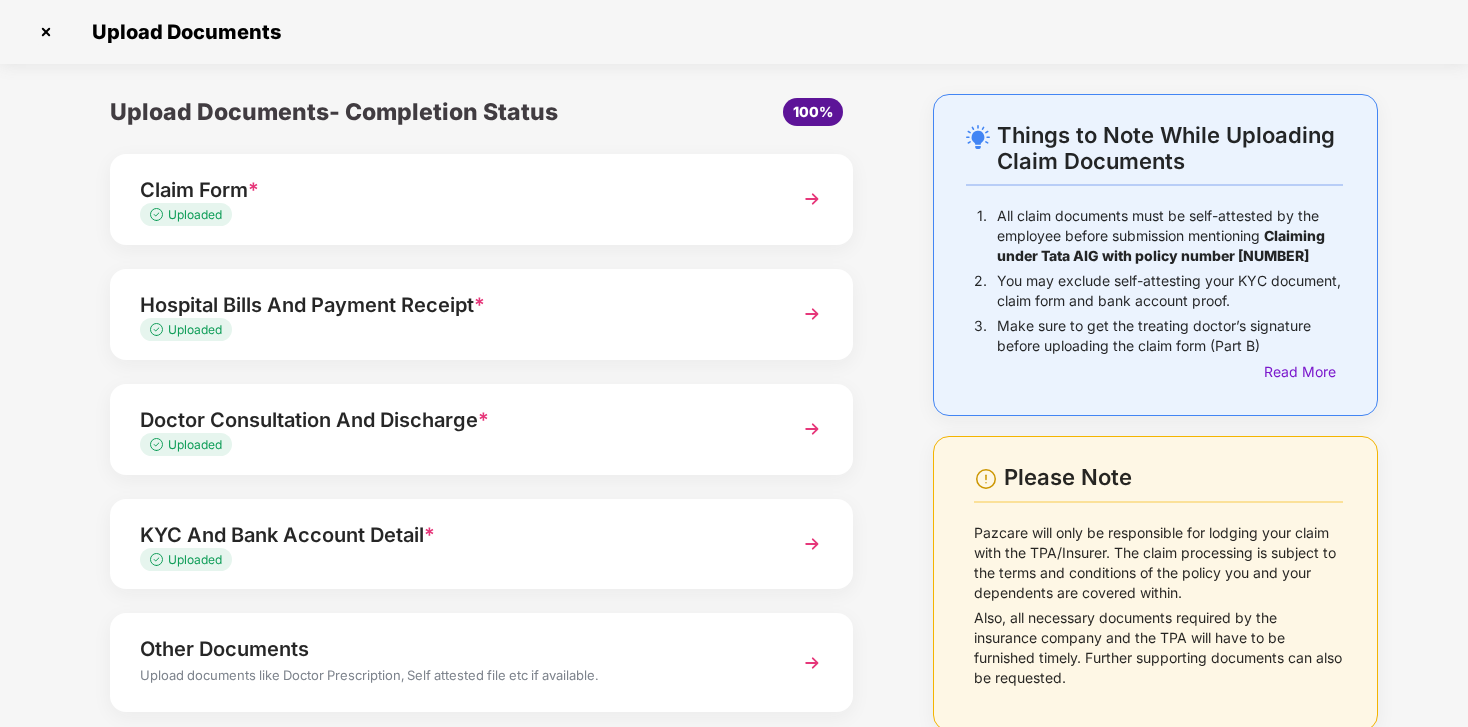 scroll, scrollTop: 109, scrollLeft: 0, axis: vertical 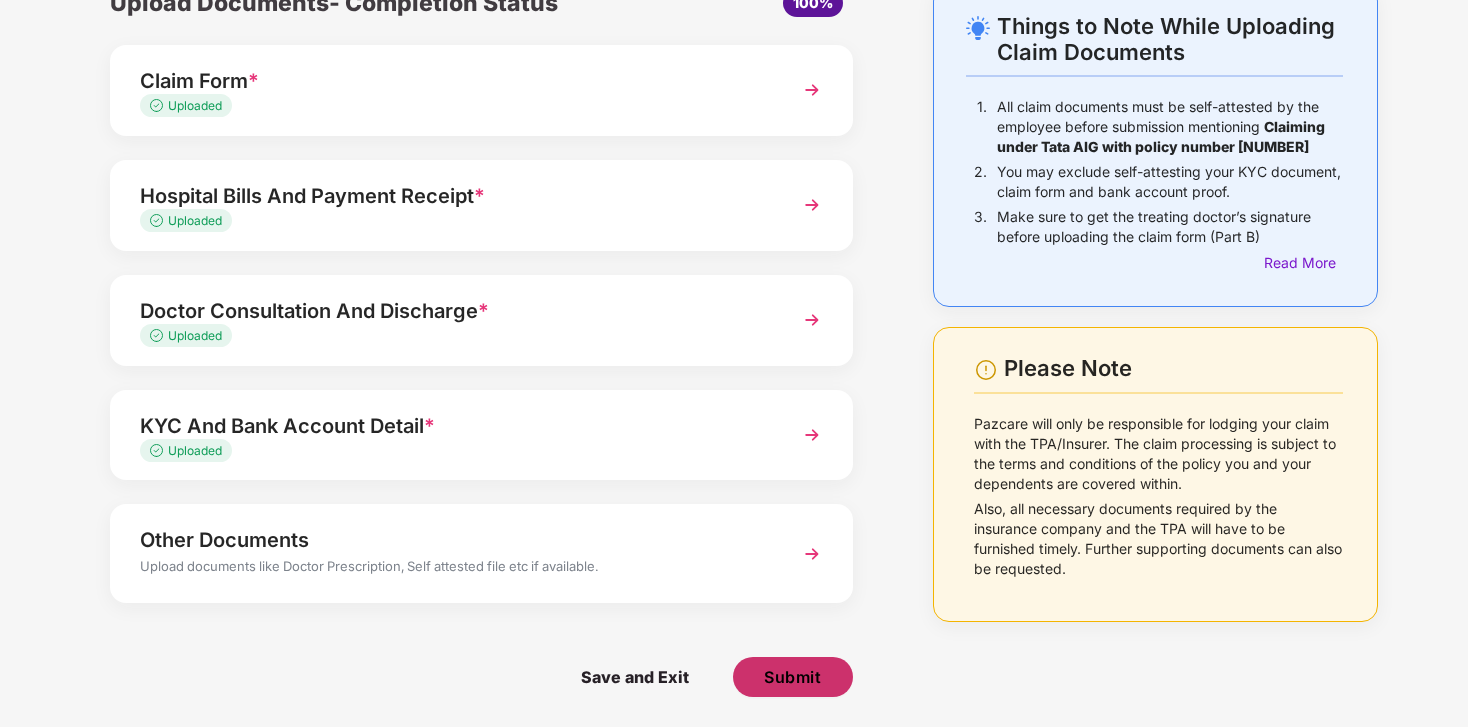 click on "Submit" at bounding box center (792, 677) 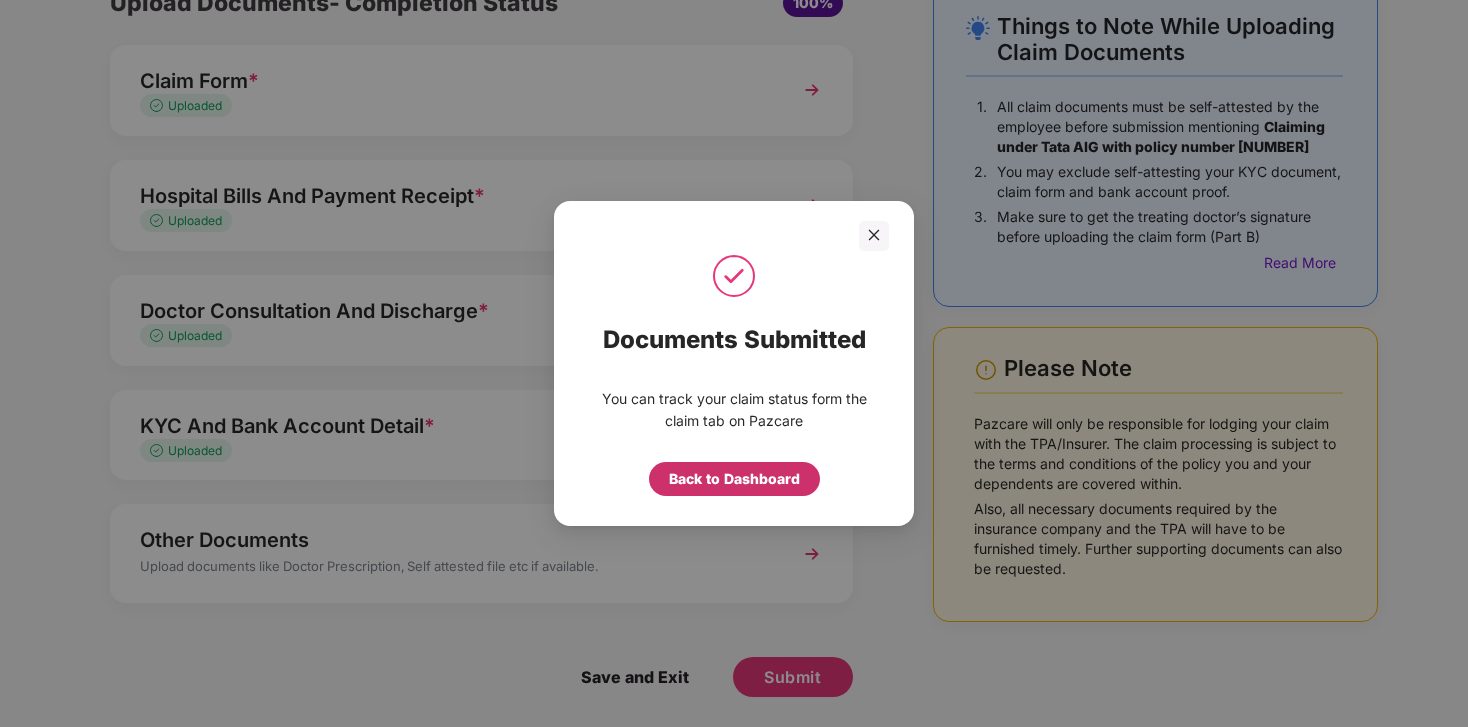 click on "Back to Dashboard" at bounding box center (734, 479) 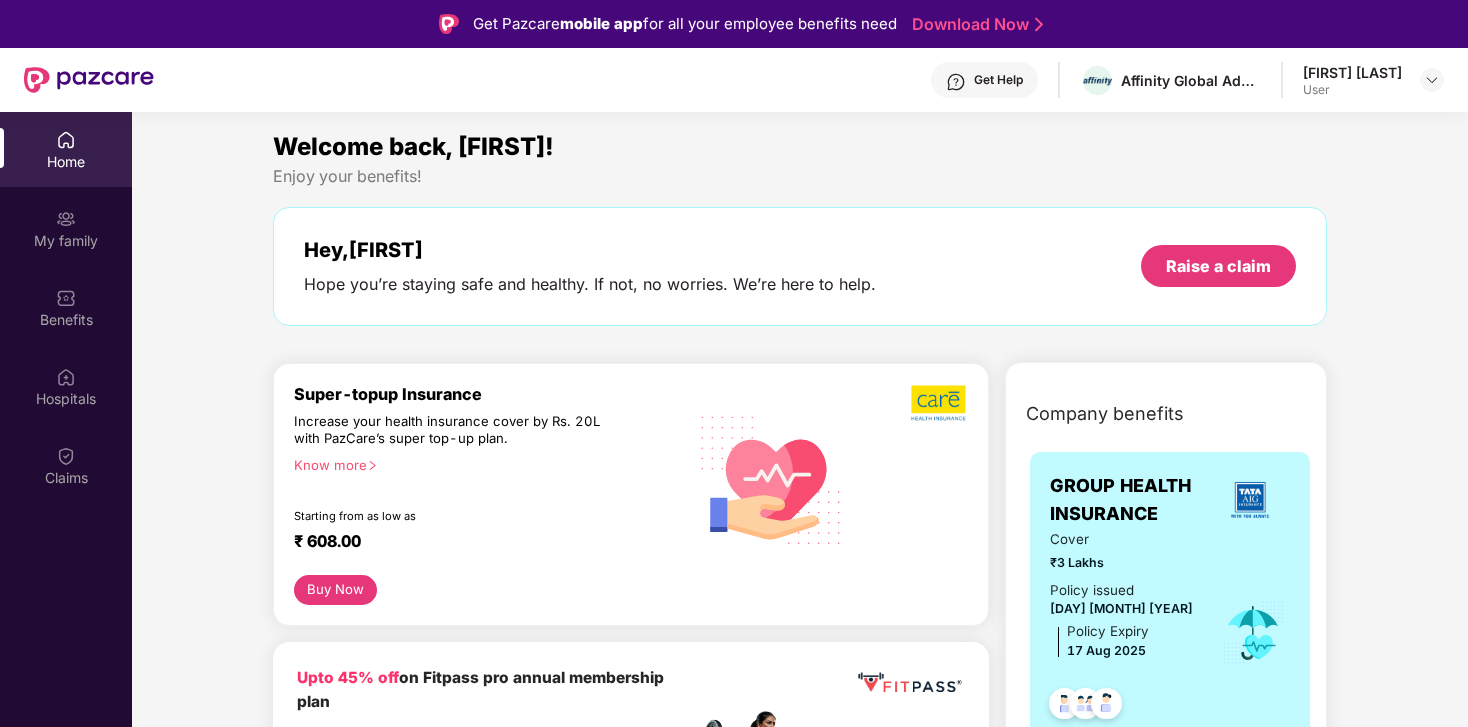 scroll, scrollTop: 0, scrollLeft: 0, axis: both 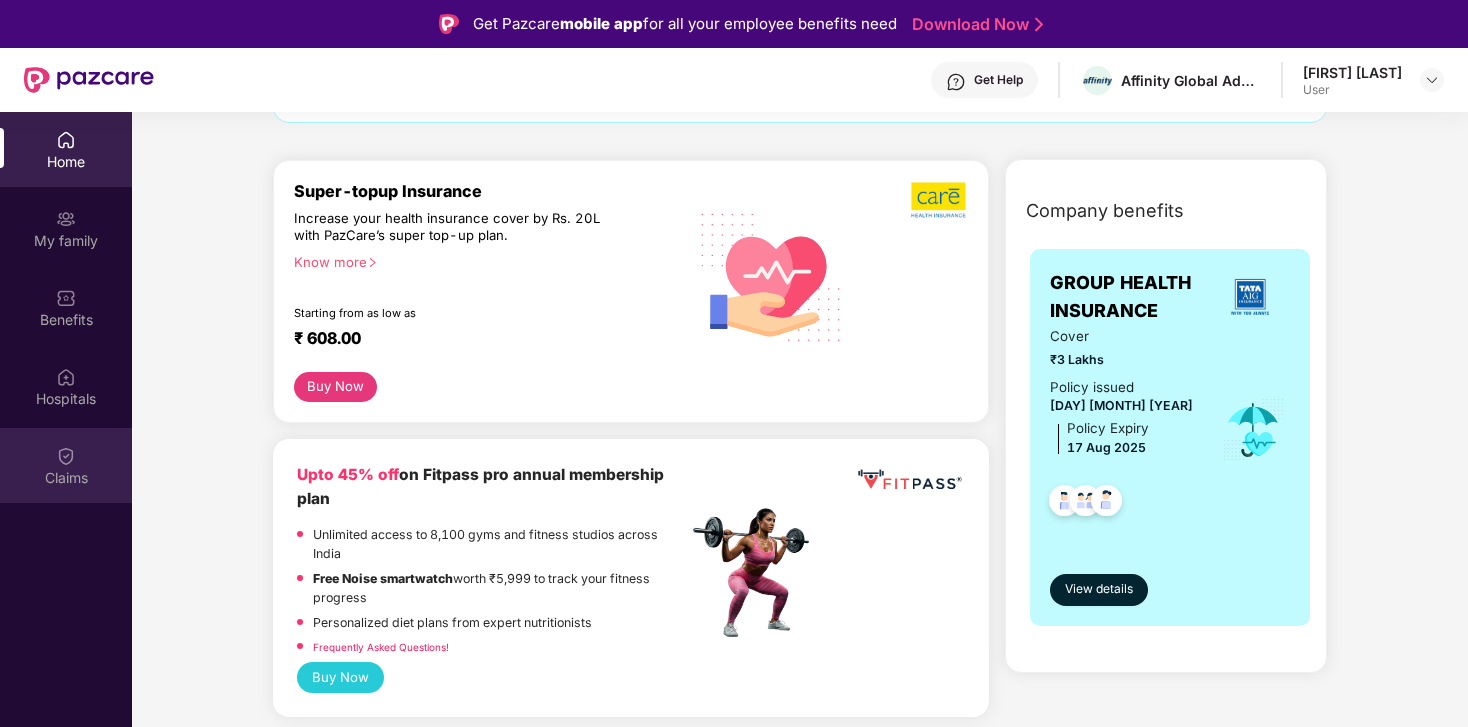 click at bounding box center [66, 456] 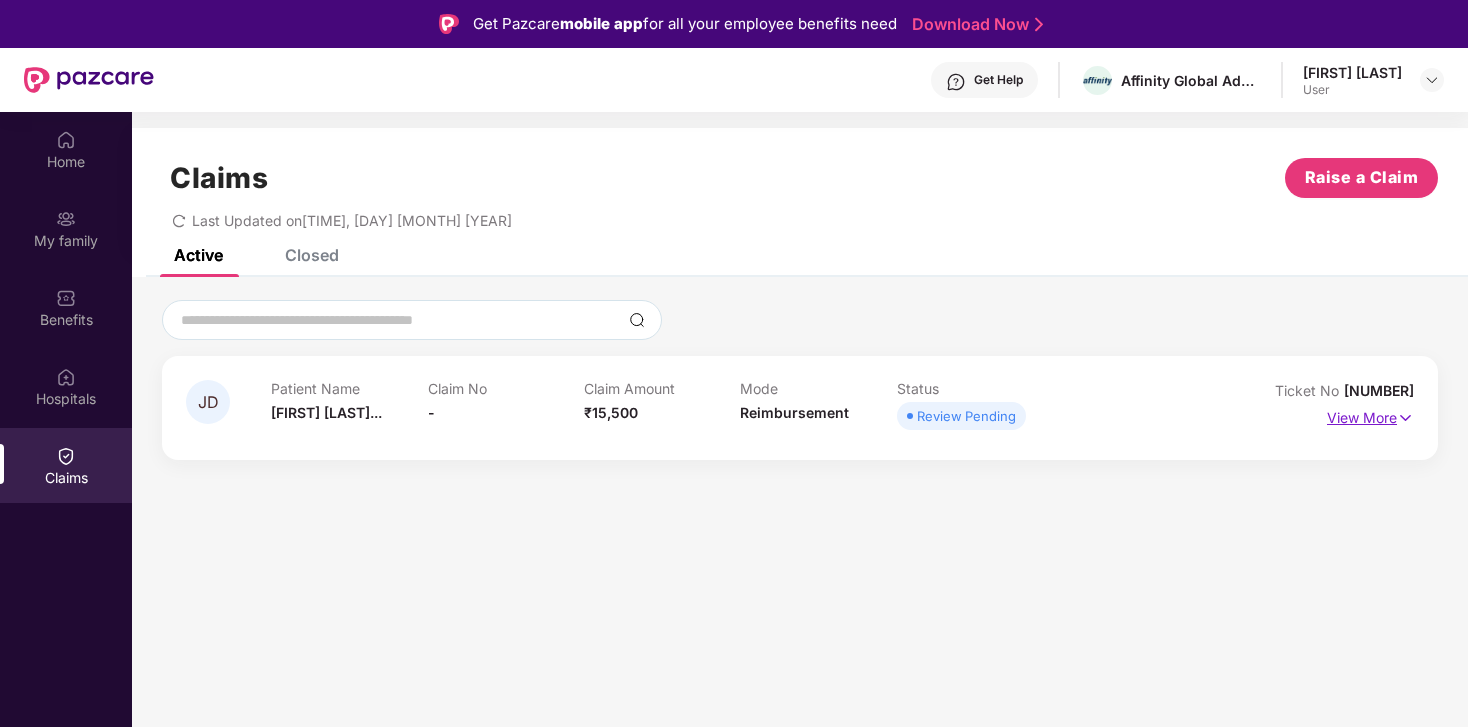 click on "View More" at bounding box center (1370, 415) 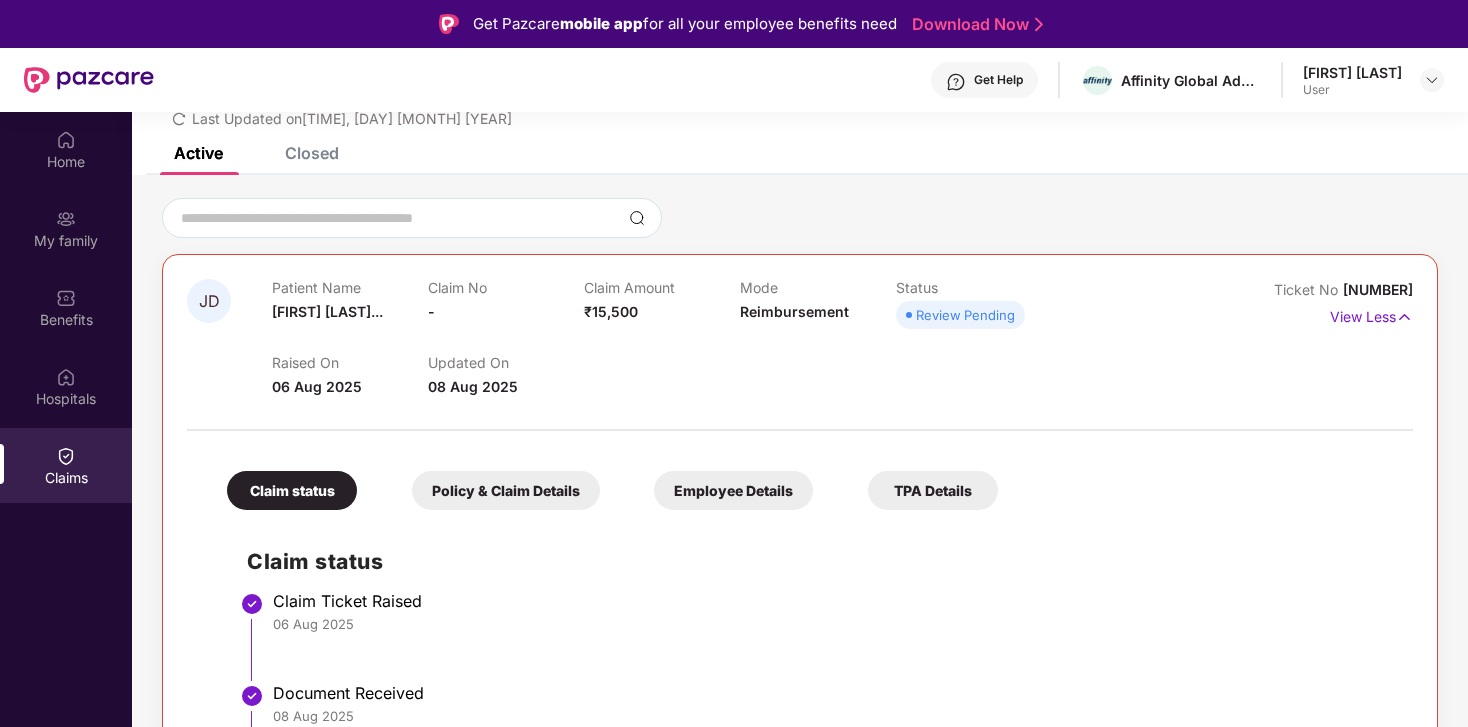 scroll, scrollTop: 138, scrollLeft: 0, axis: vertical 